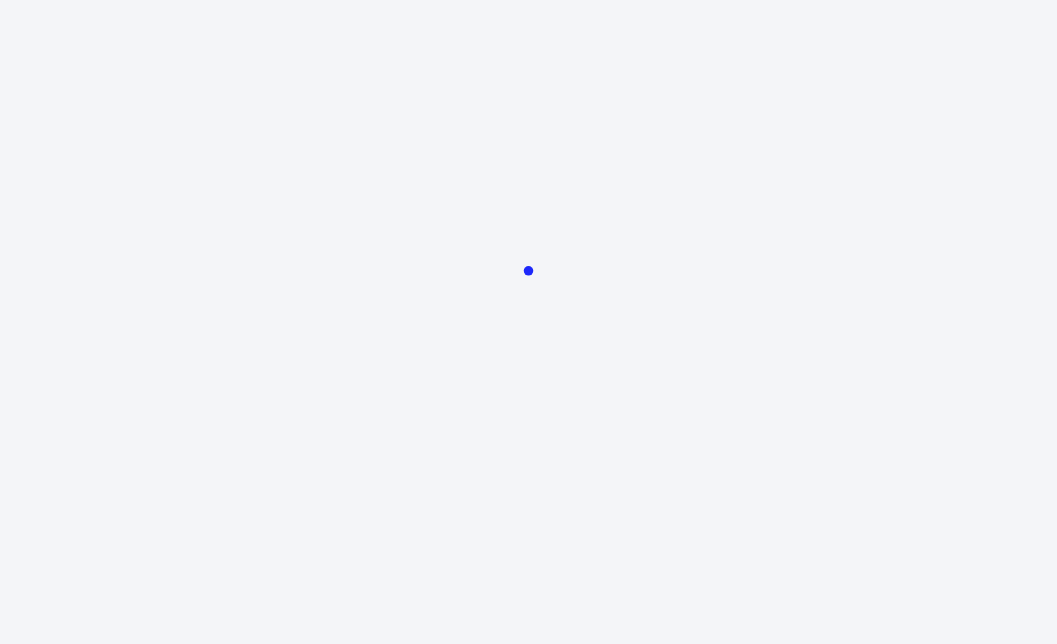 scroll, scrollTop: 0, scrollLeft: 0, axis: both 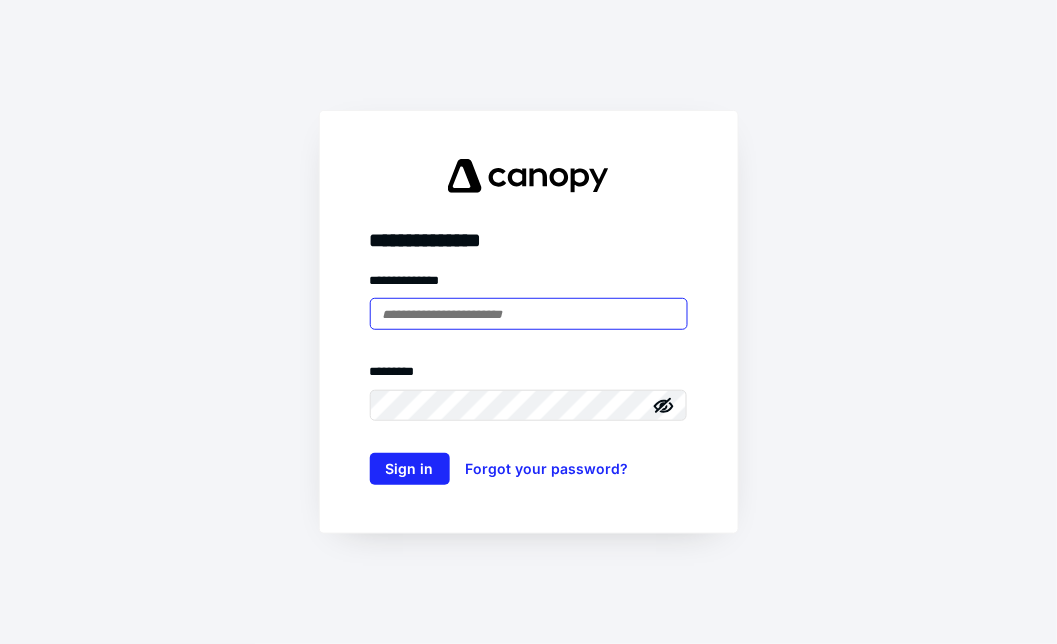 click at bounding box center (529, 314) 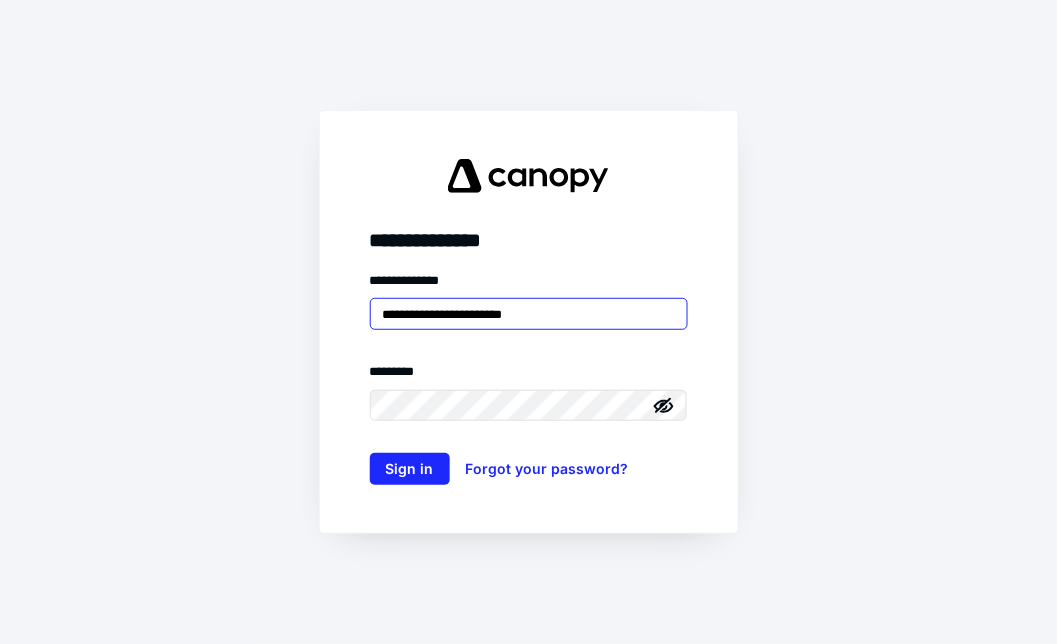 type on "**********" 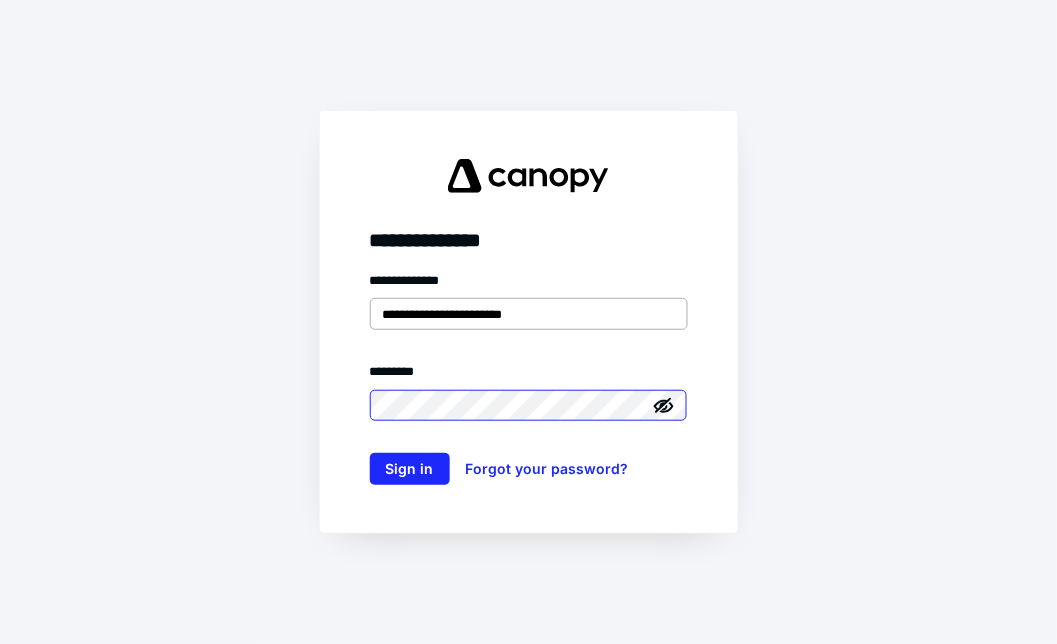 click on "Sign in" at bounding box center [410, 469] 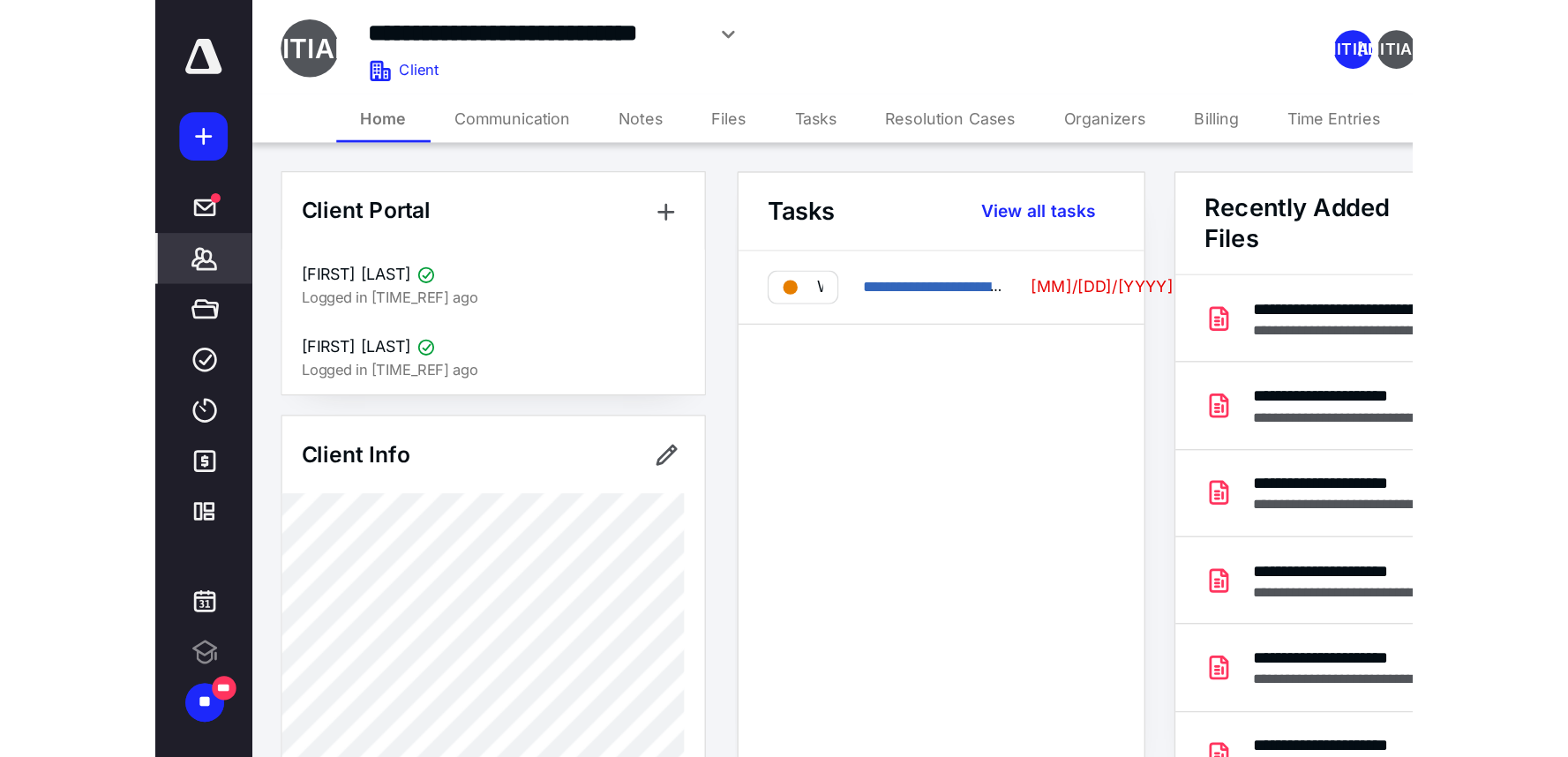 scroll, scrollTop: 0, scrollLeft: 0, axis: both 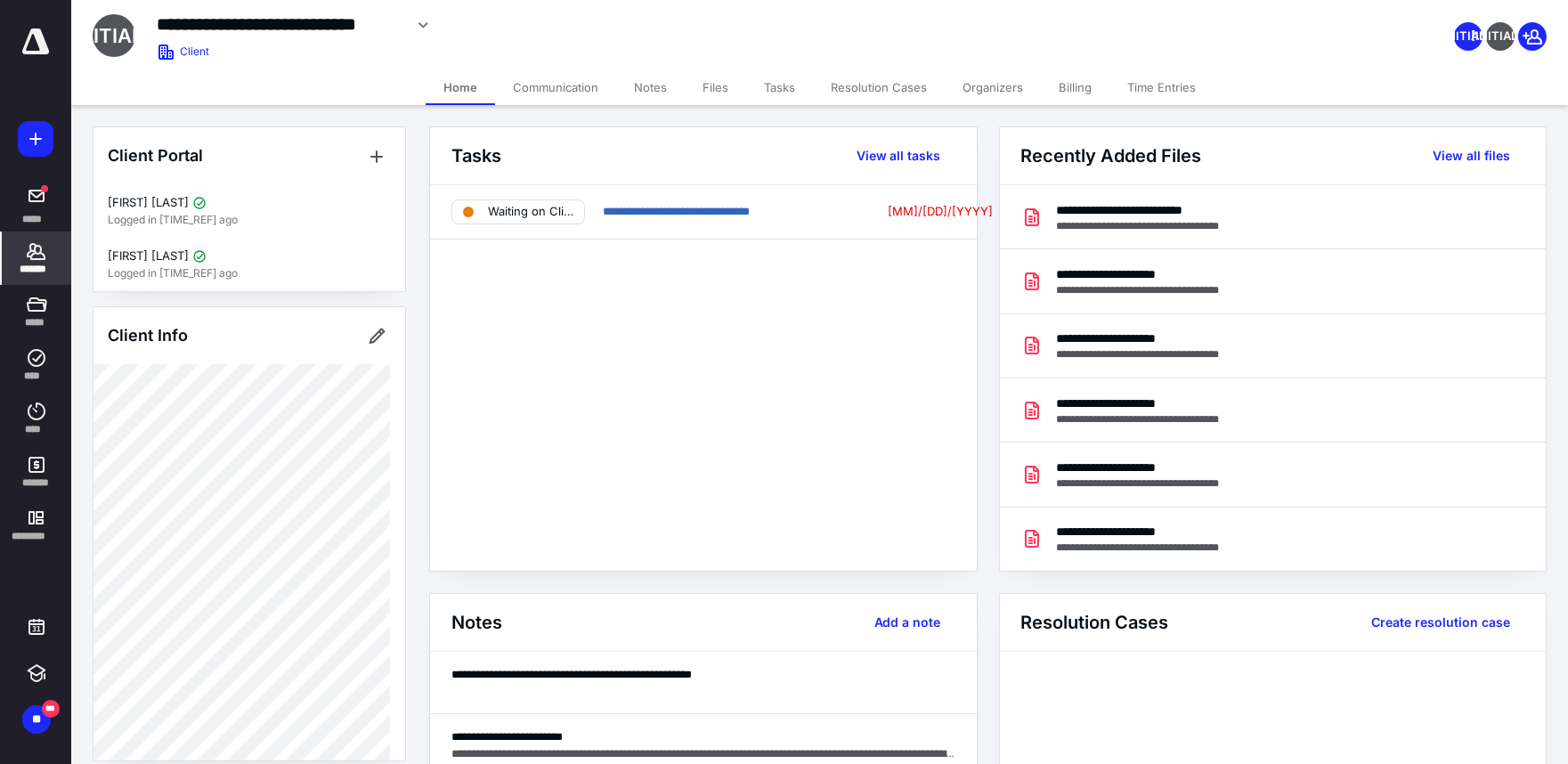 click 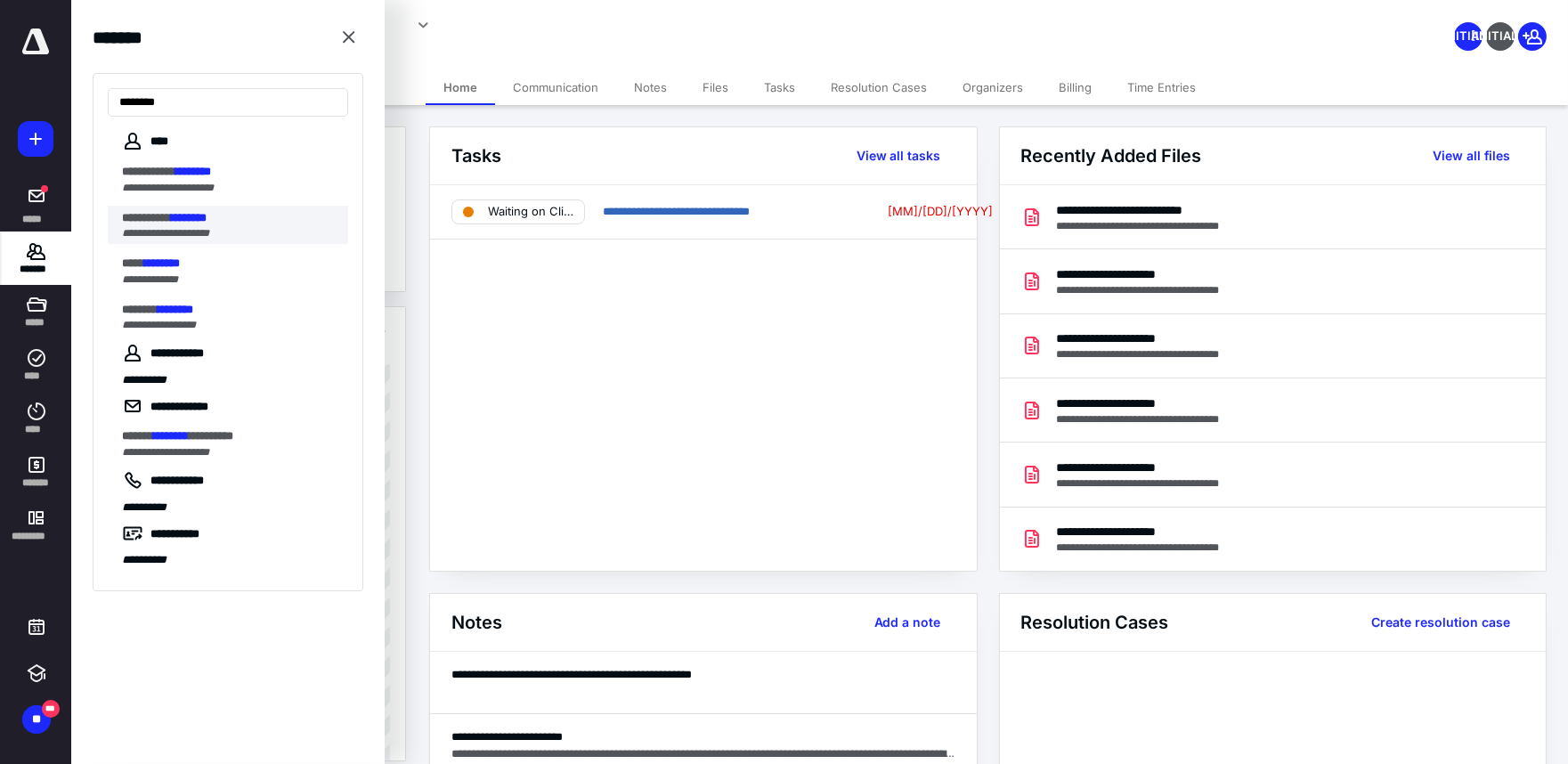 type on "********" 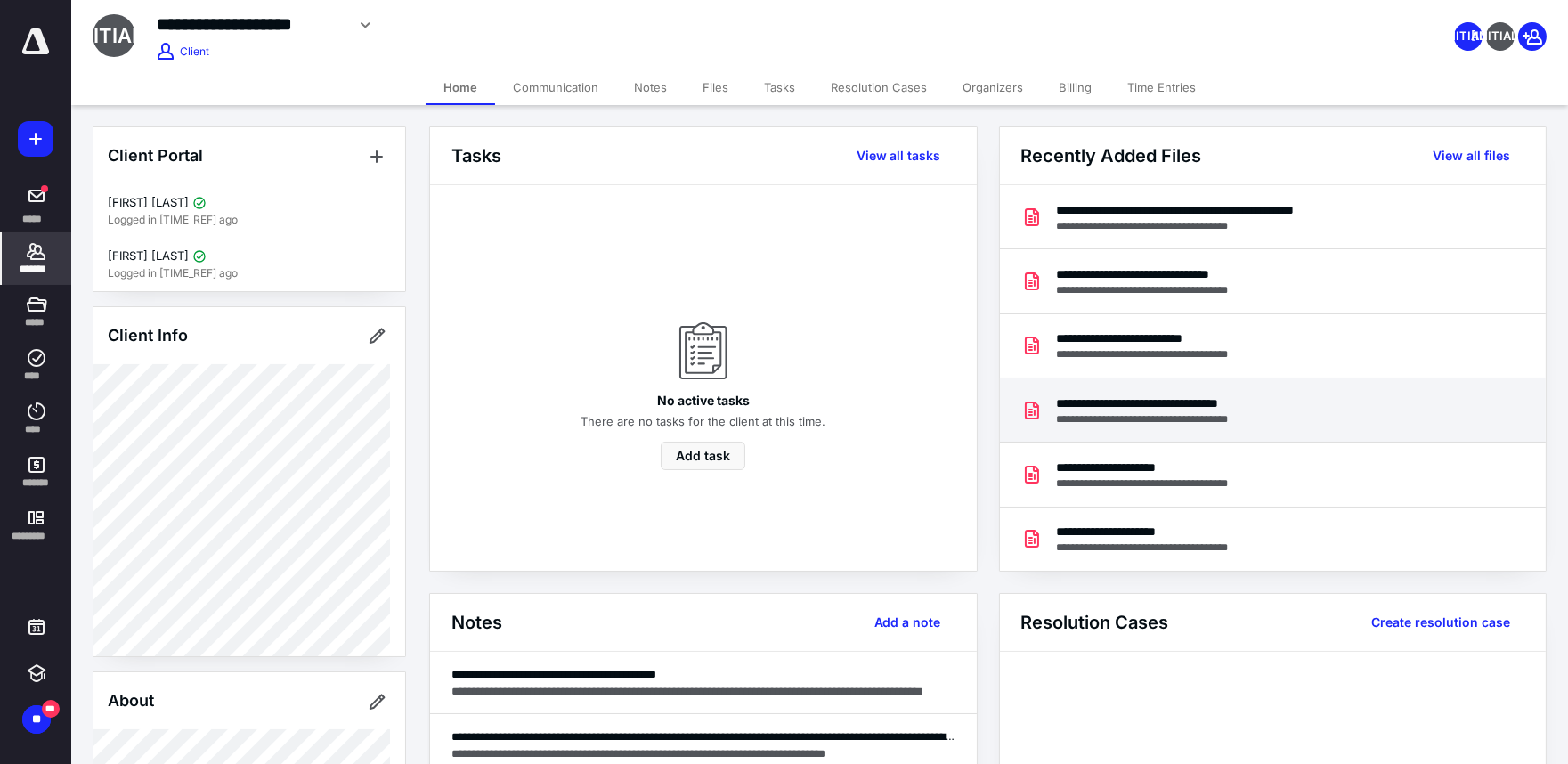 click on "**********" at bounding box center (1170, 403) 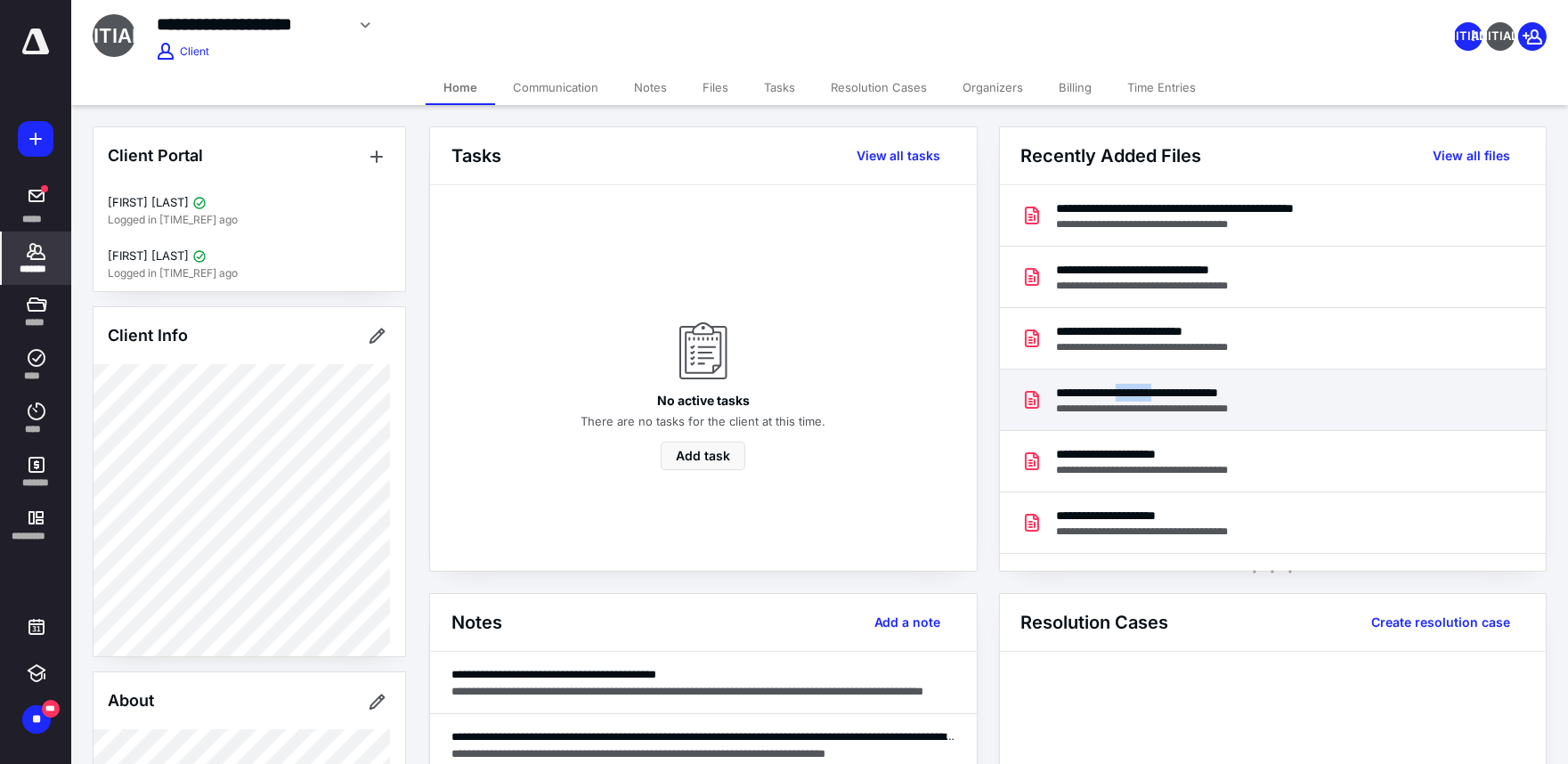 click on "Client Portal [FIRST] [LAST] Logged in [TIME_REF] ago [FIRST] [LAST] Logged in [TIME_REF] ago Client Info About Spouse Dependents Important clients Tags Manage all tags Tasks View all tasks No active tasks There are no tasks for the client at this time. Add task Recently Added Files View all files Notes Add a note Resolution Cases Create resolution case No active resolution cases Upcoming Events" at bounding box center (784, 735) 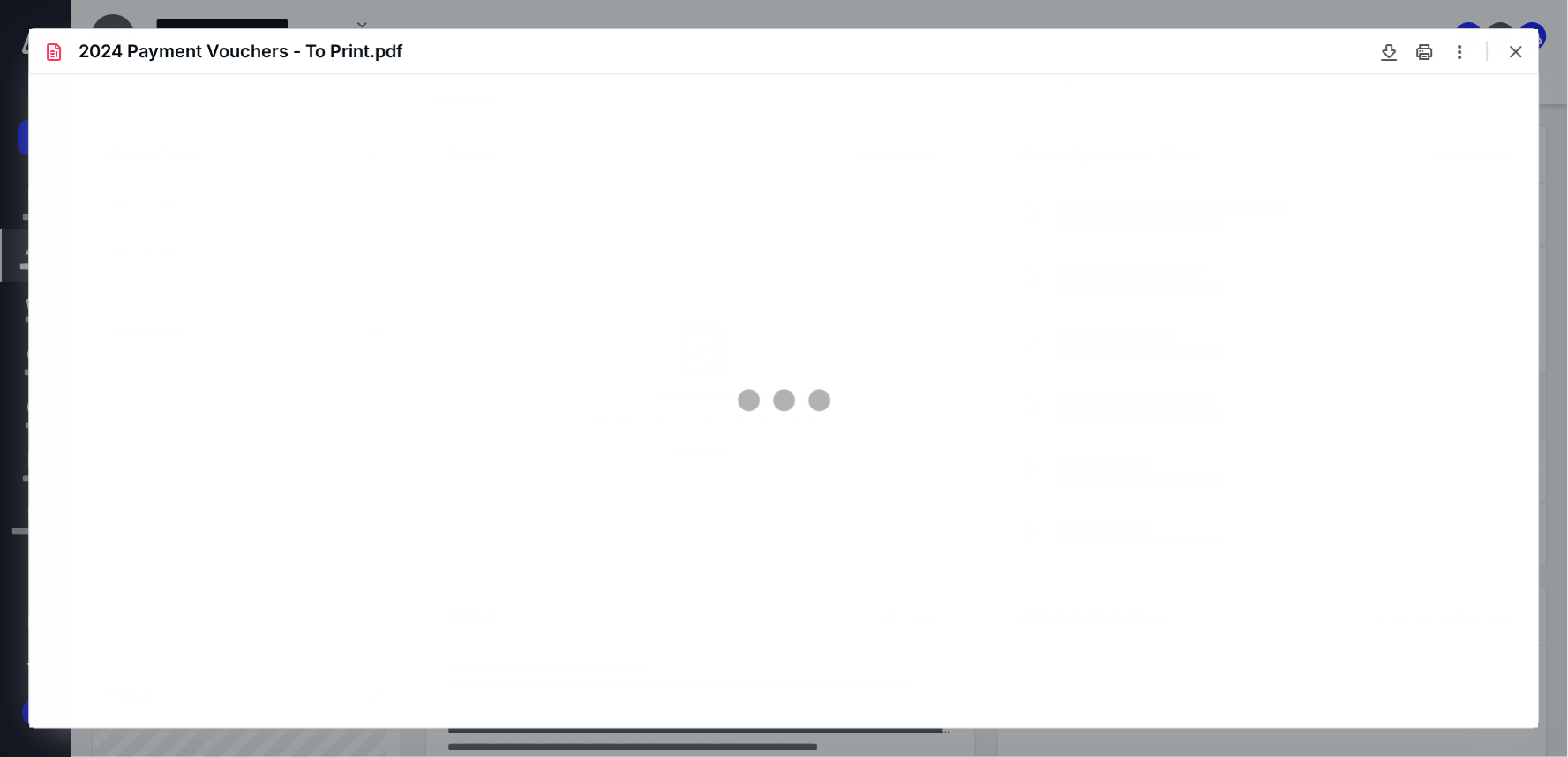 scroll, scrollTop: 0, scrollLeft: 0, axis: both 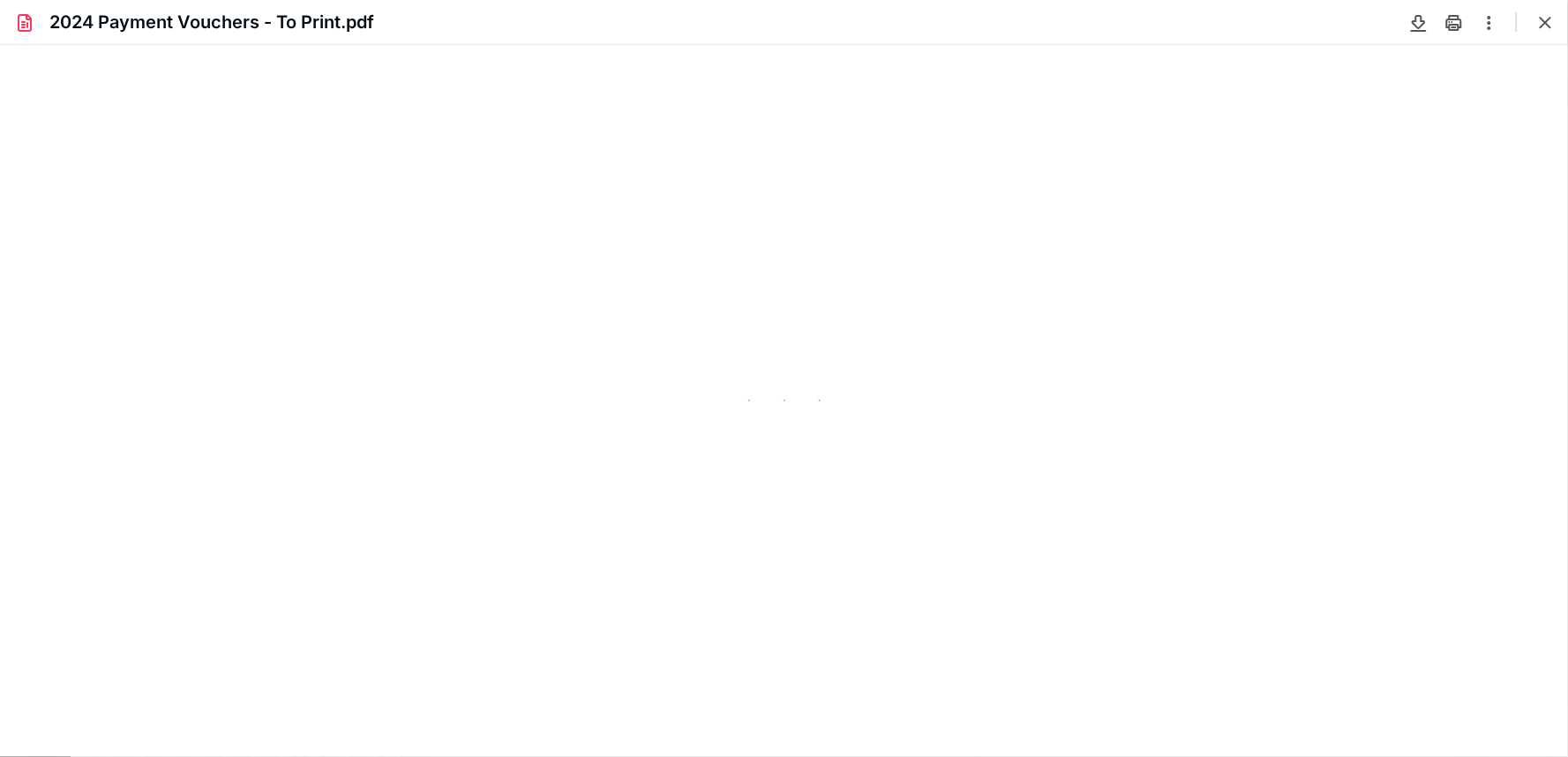 type on "93" 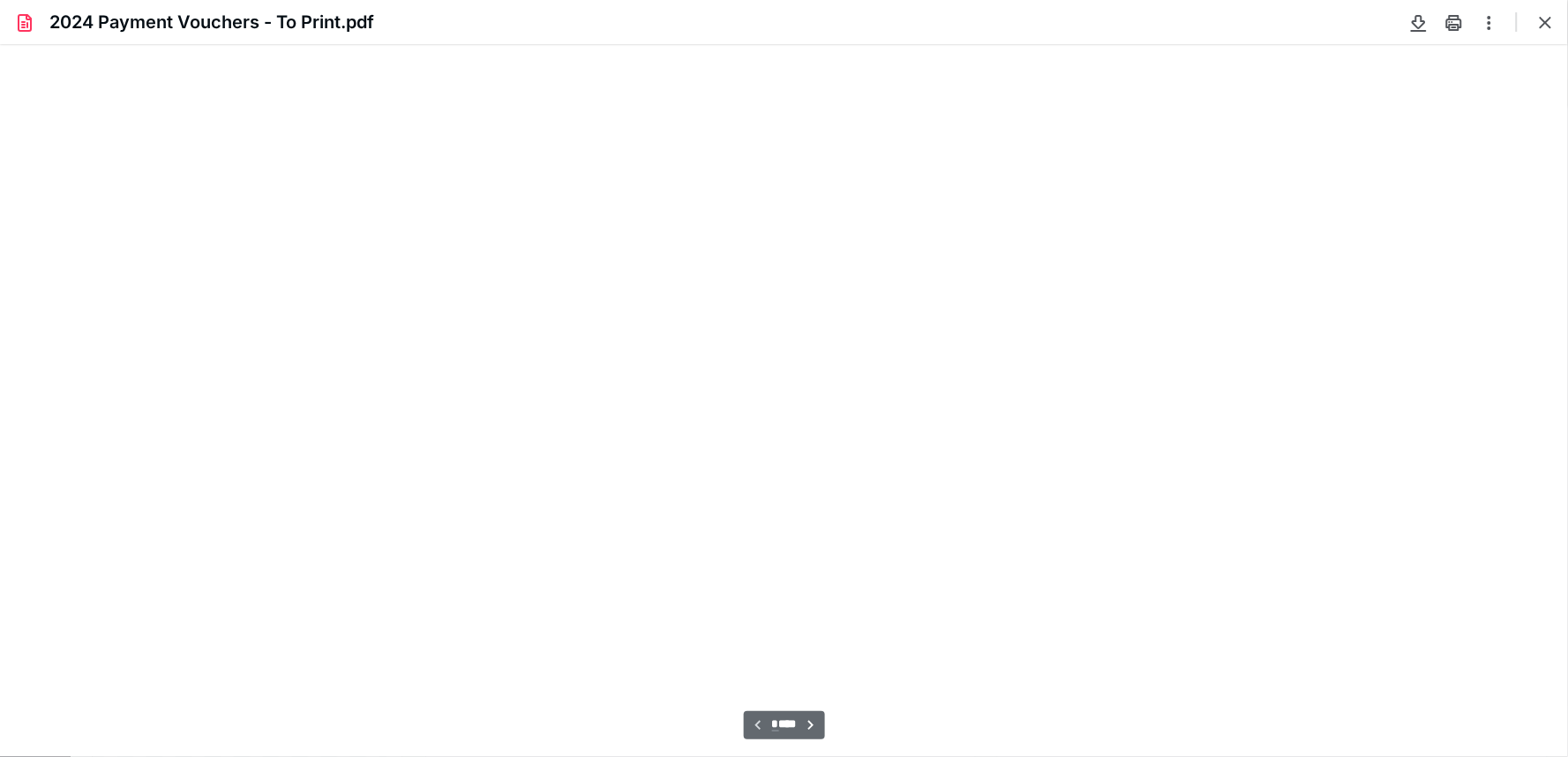 scroll, scrollTop: 35, scrollLeft: 0, axis: vertical 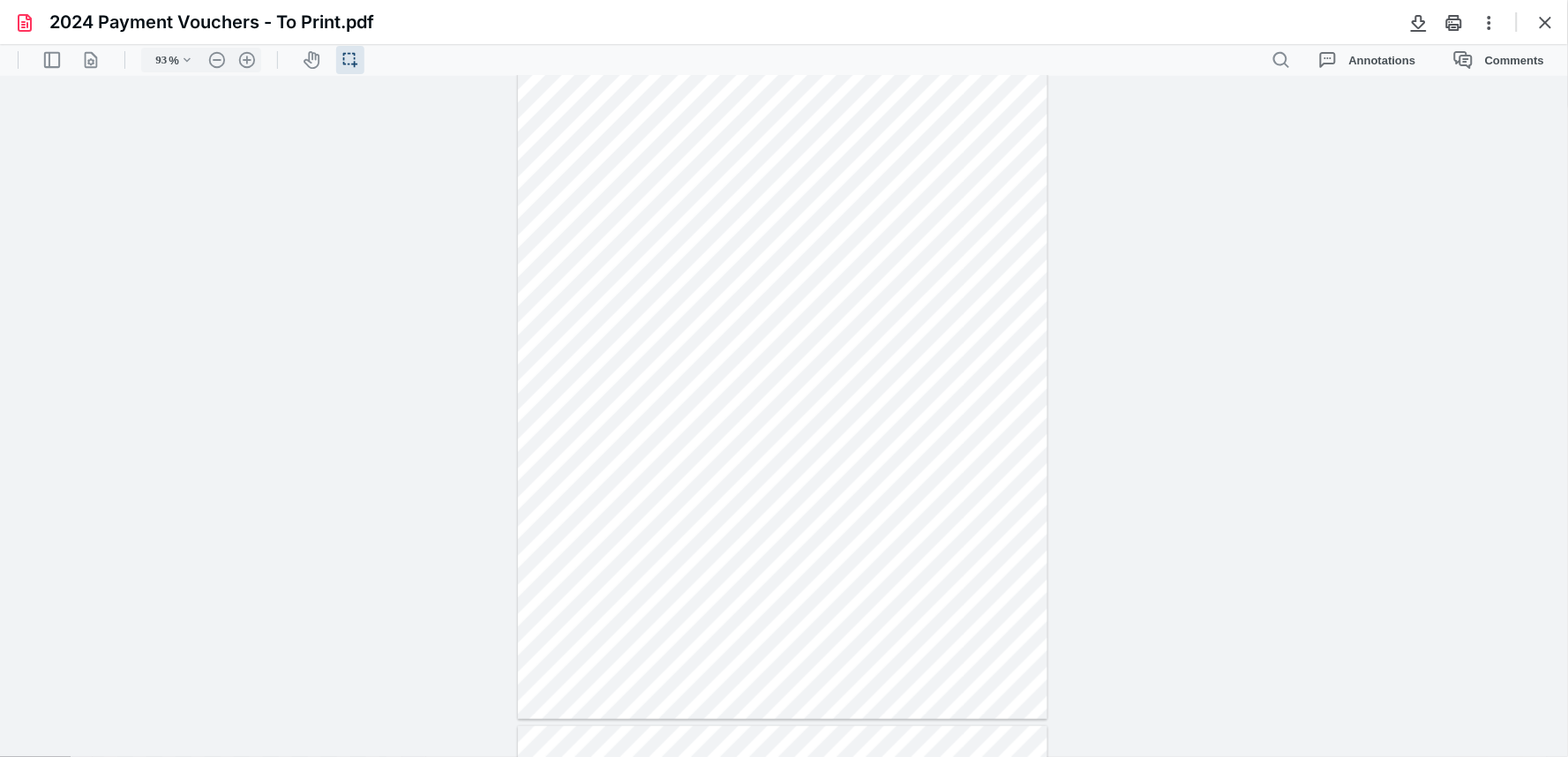 click at bounding box center (783, 1063) 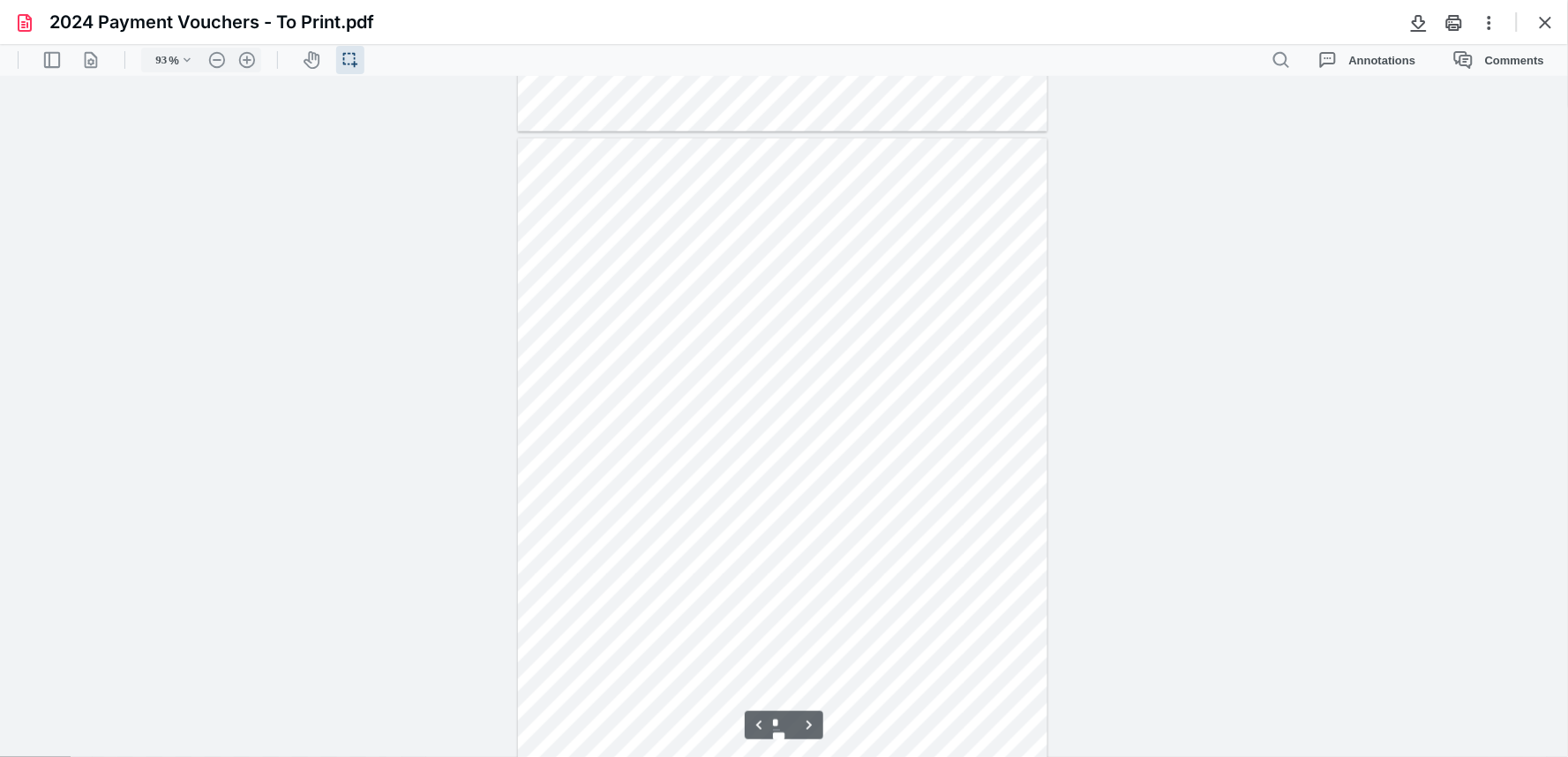 scroll, scrollTop: 721, scrollLeft: 0, axis: vertical 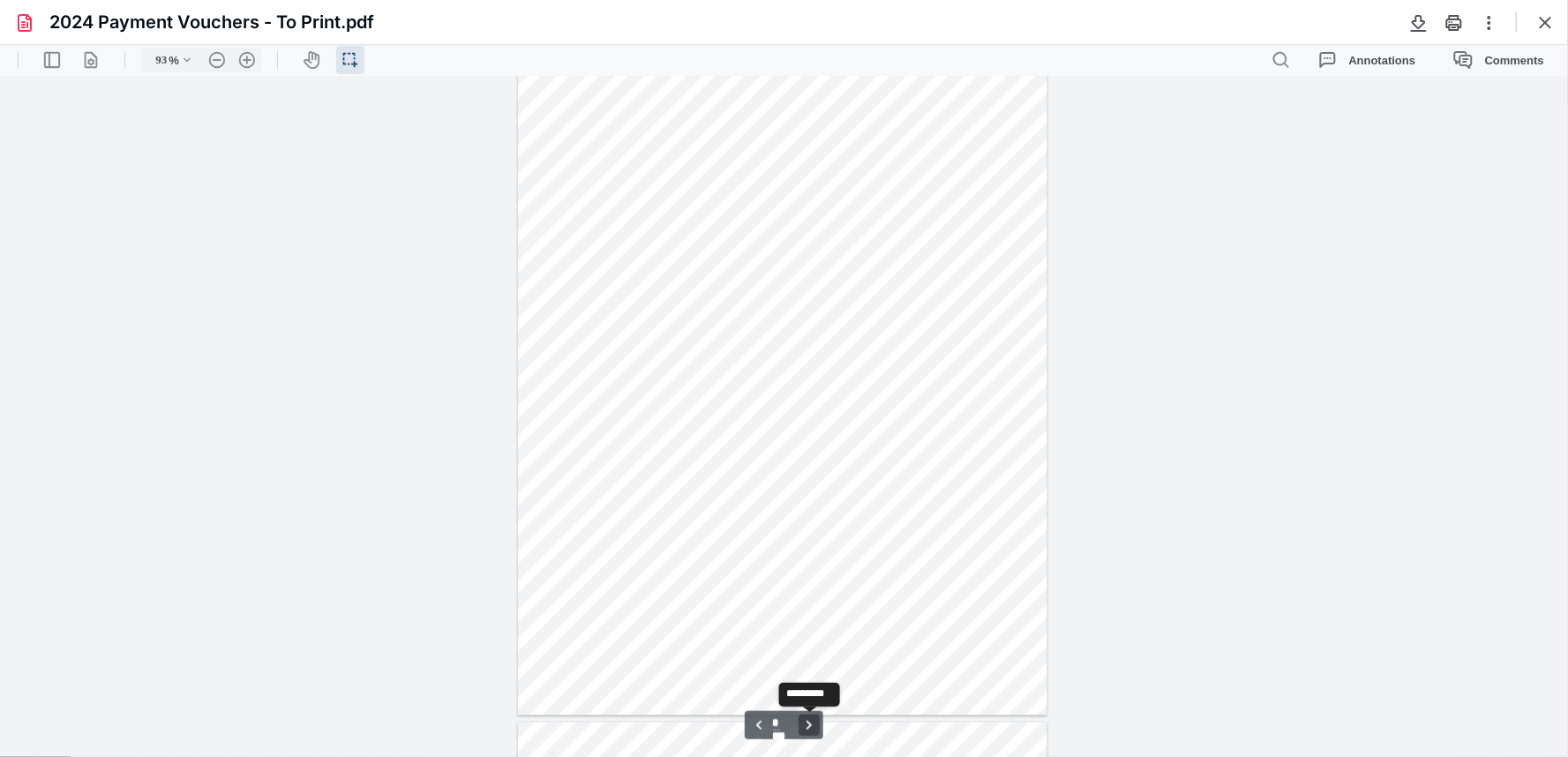 click on "**********" at bounding box center (809, 724) 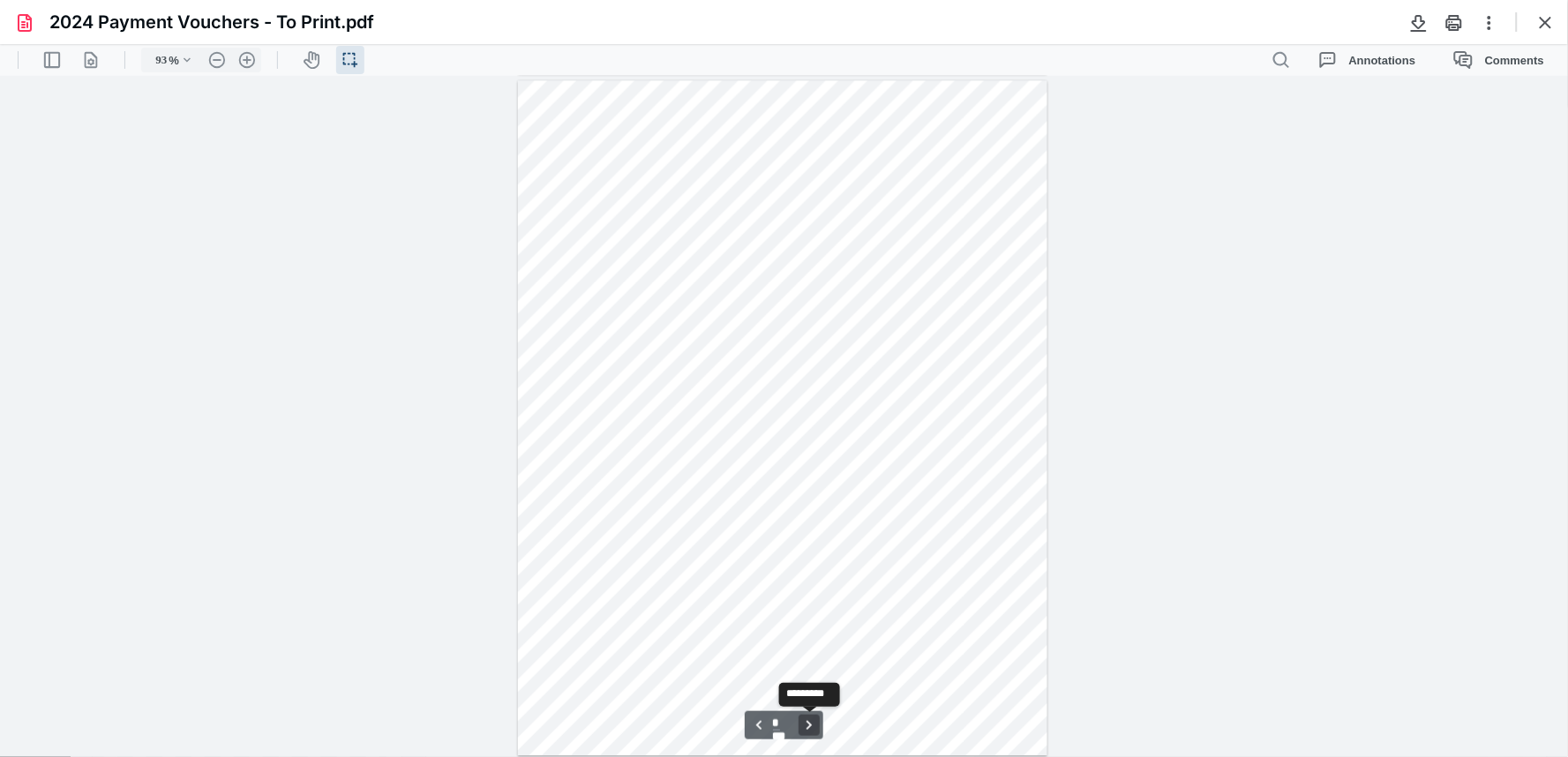 click on "**********" at bounding box center [809, 724] 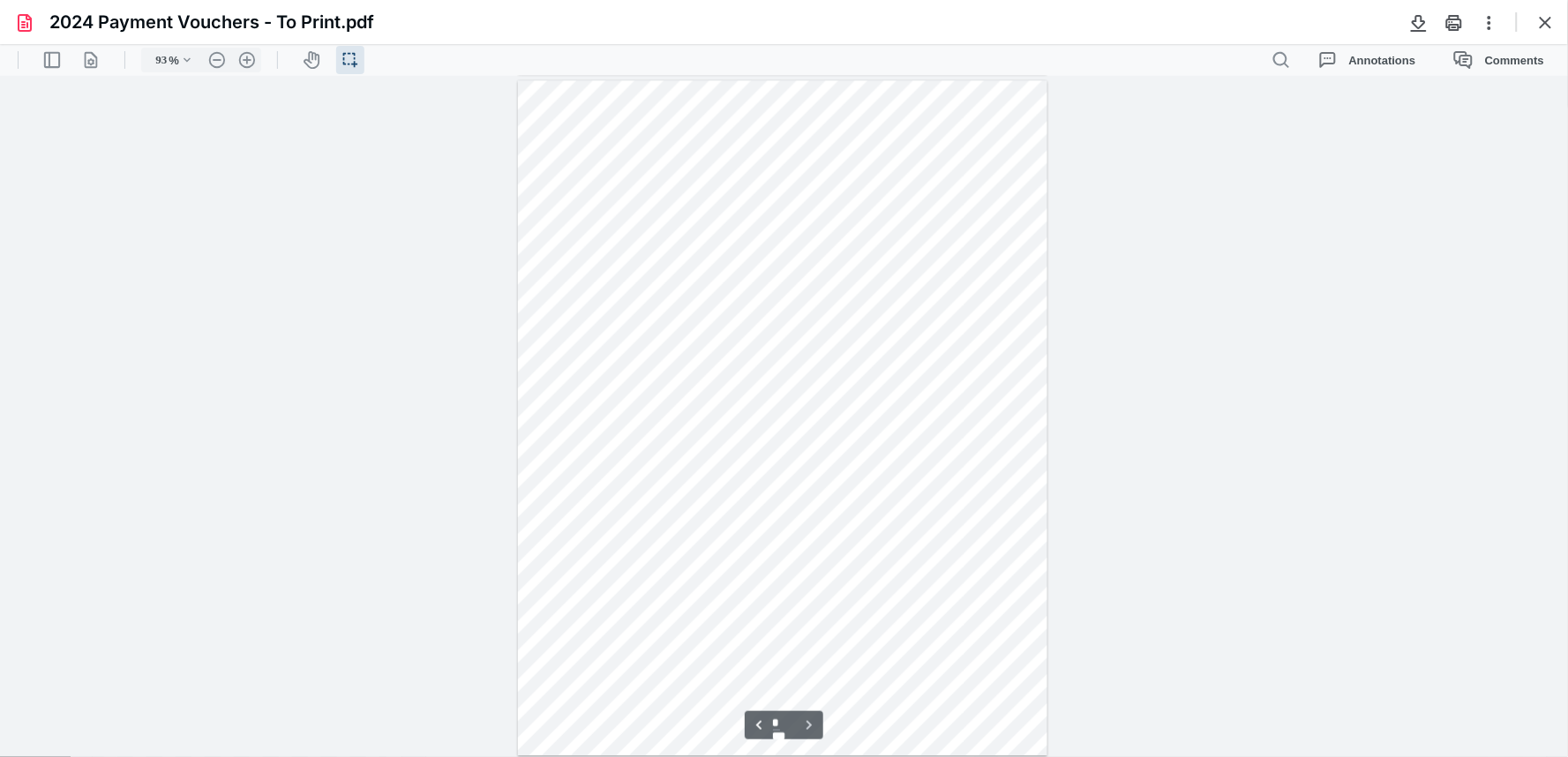 scroll, scrollTop: 2045, scrollLeft: 0, axis: vertical 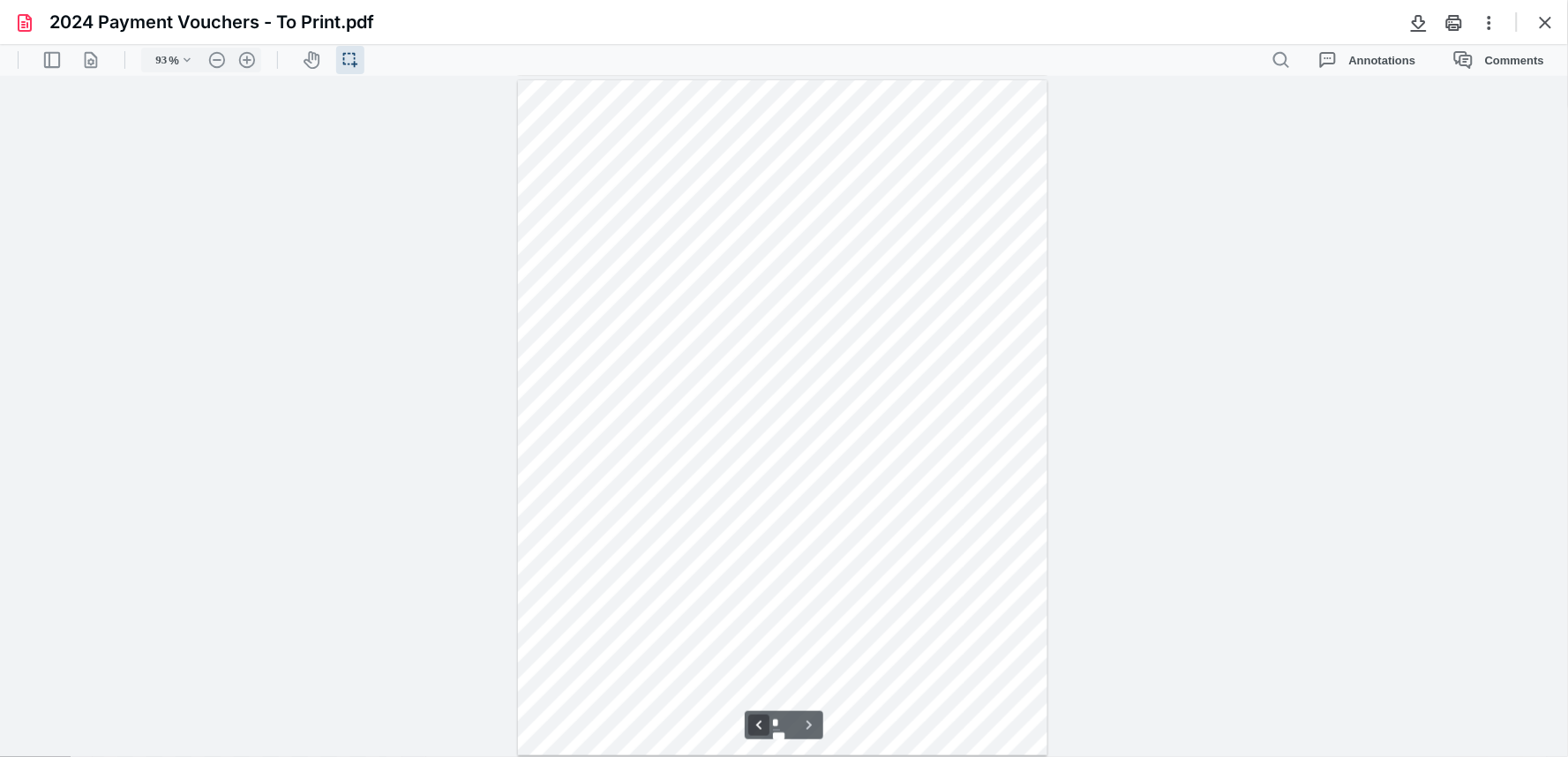 click on "**********" at bounding box center (759, 724) 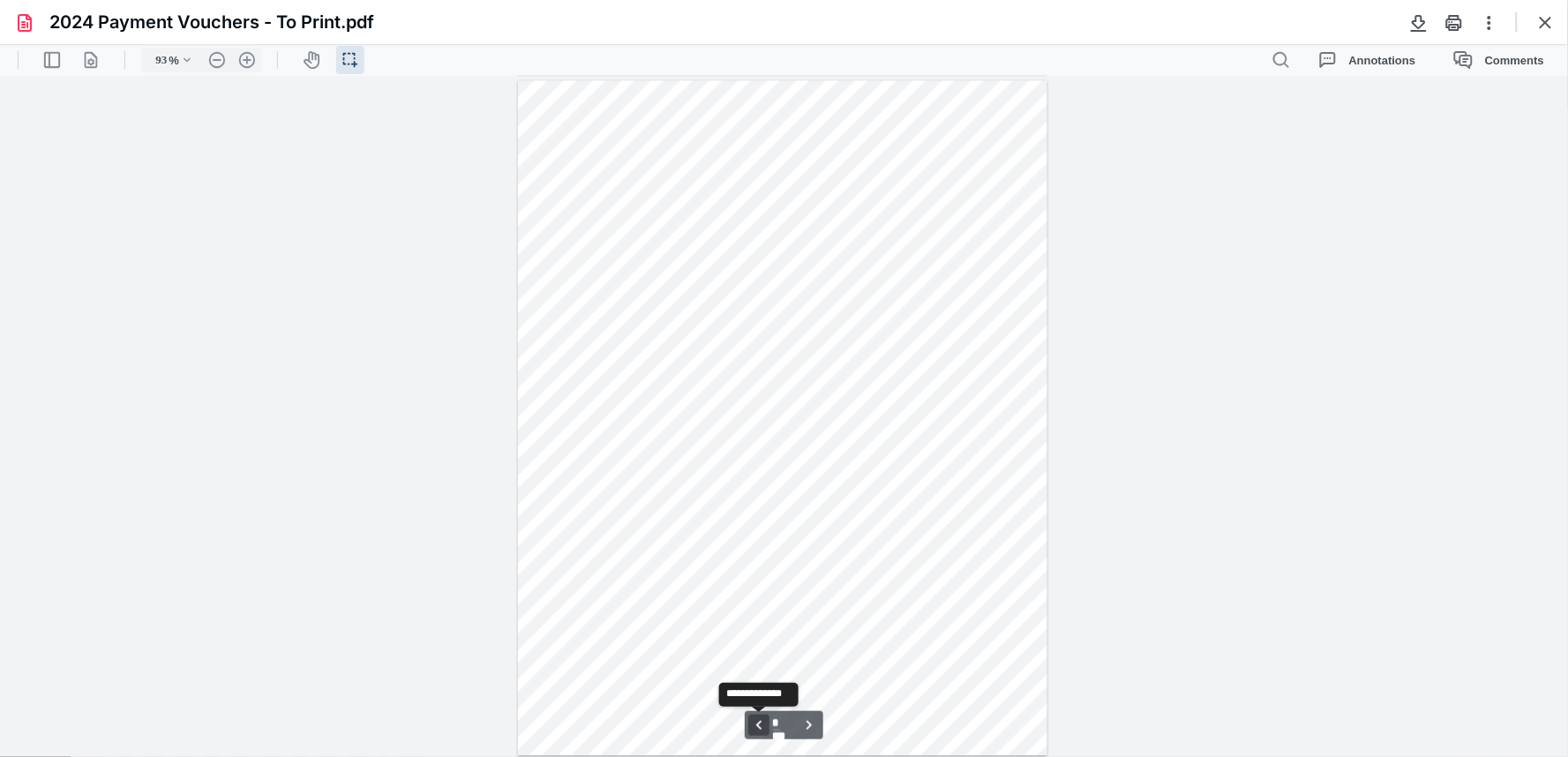 click on "**********" at bounding box center (759, 724) 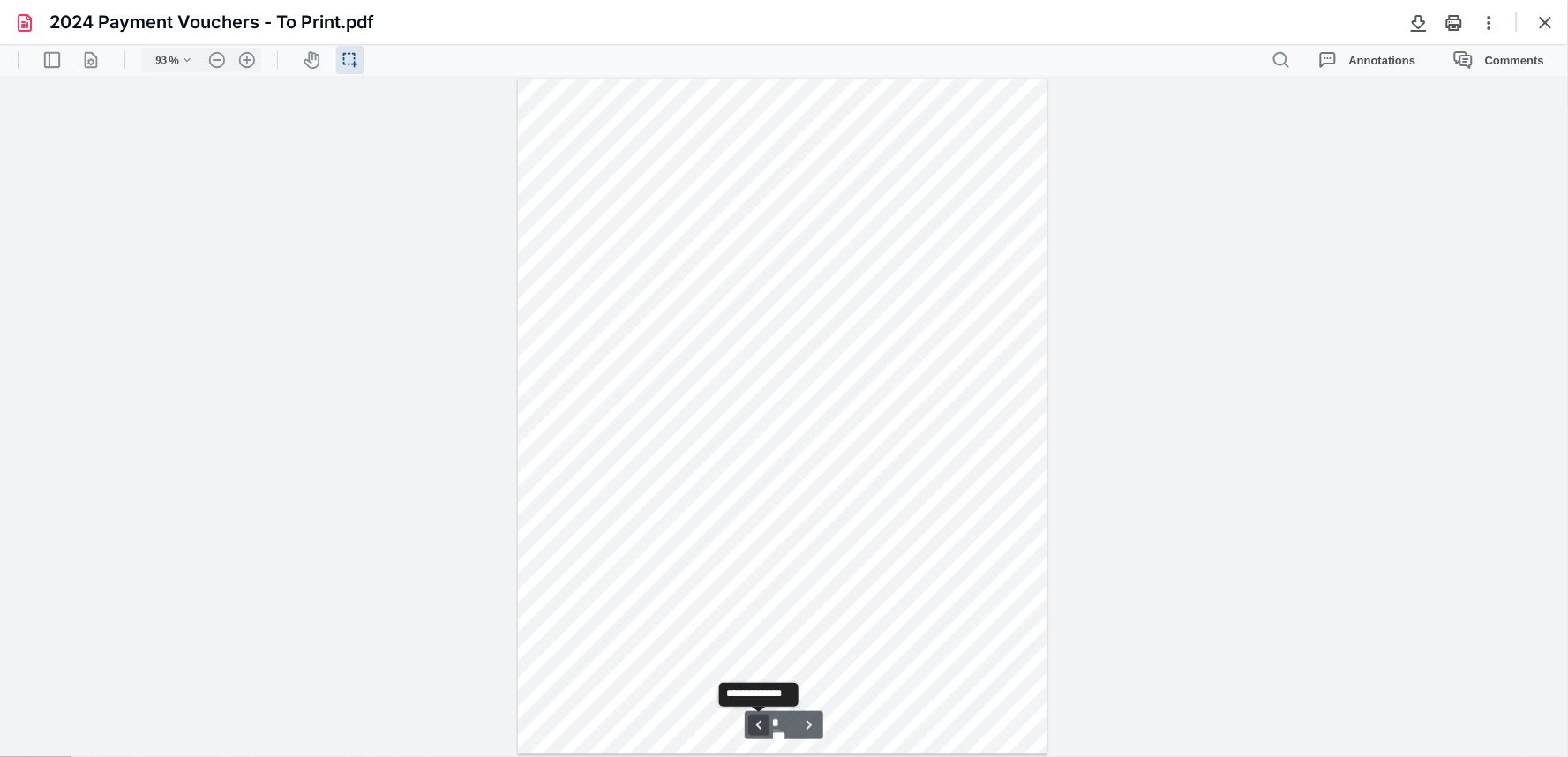 click on "**********" at bounding box center (759, 724) 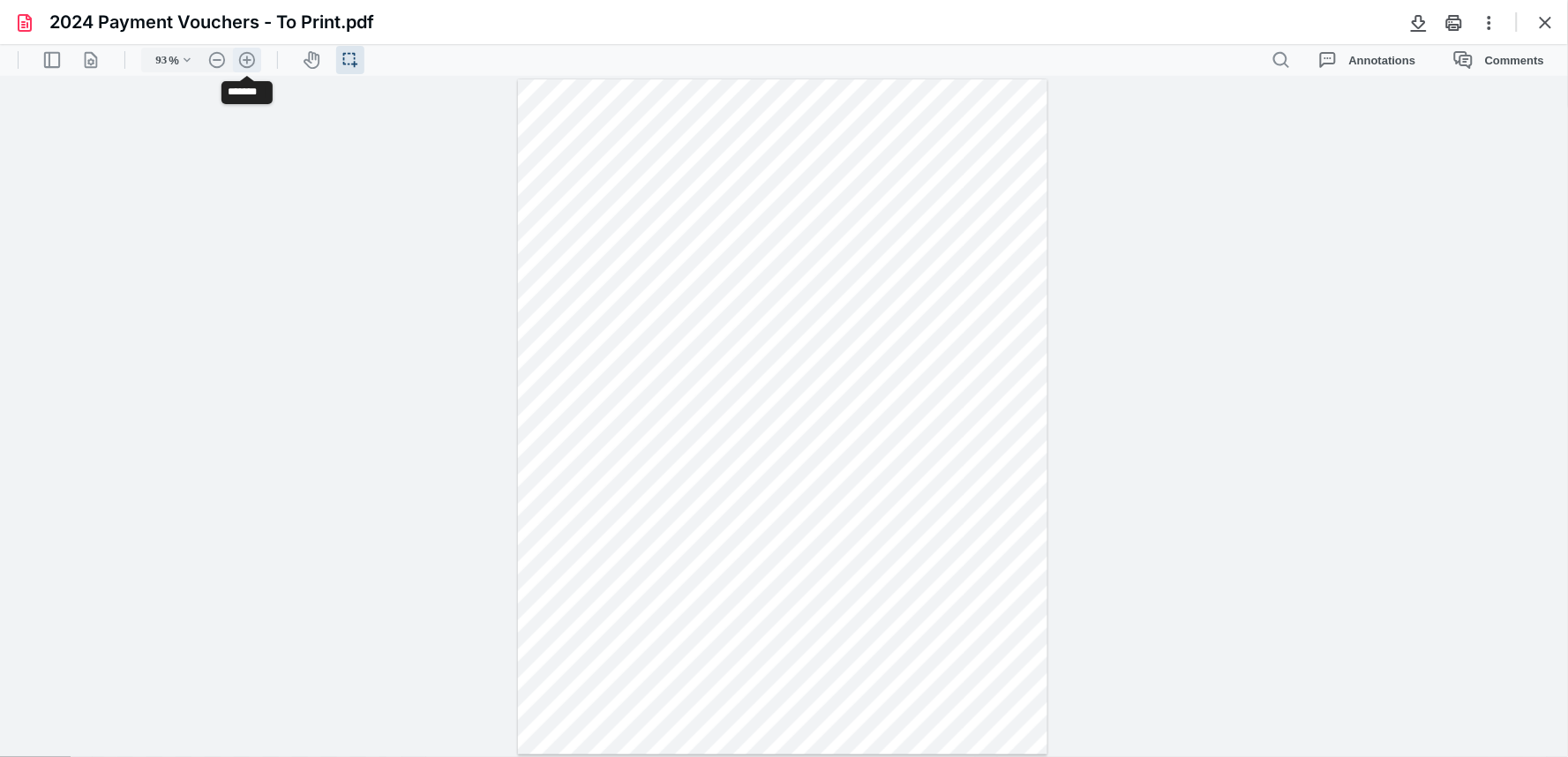 click on ".cls-1{fill:#abb0c4;} icon - header - zoom - in - line" at bounding box center (247, 59) 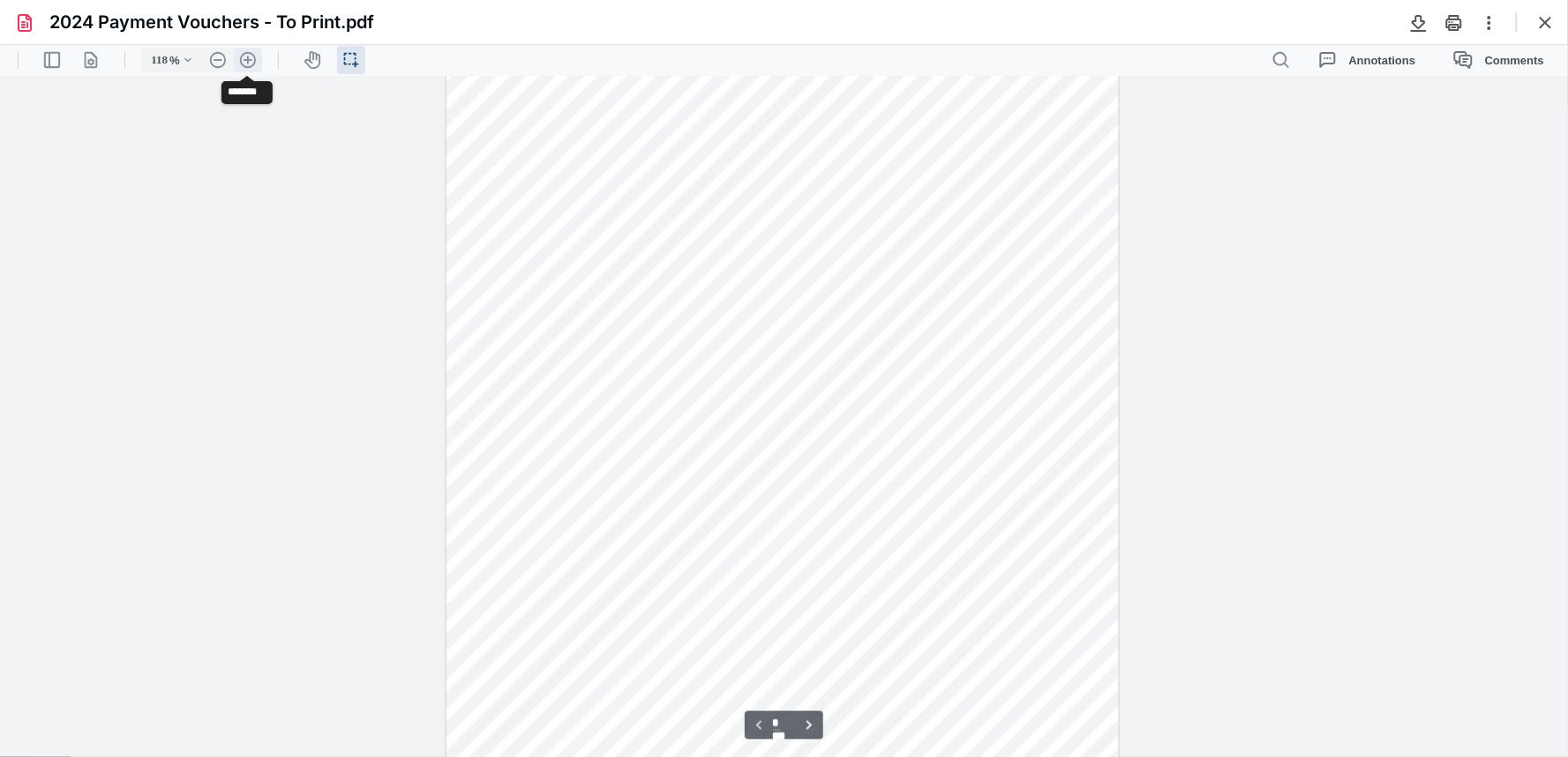 click on ".cls-1{fill:#abb0c4;} icon - header - zoom - in - line" at bounding box center (248, 59) 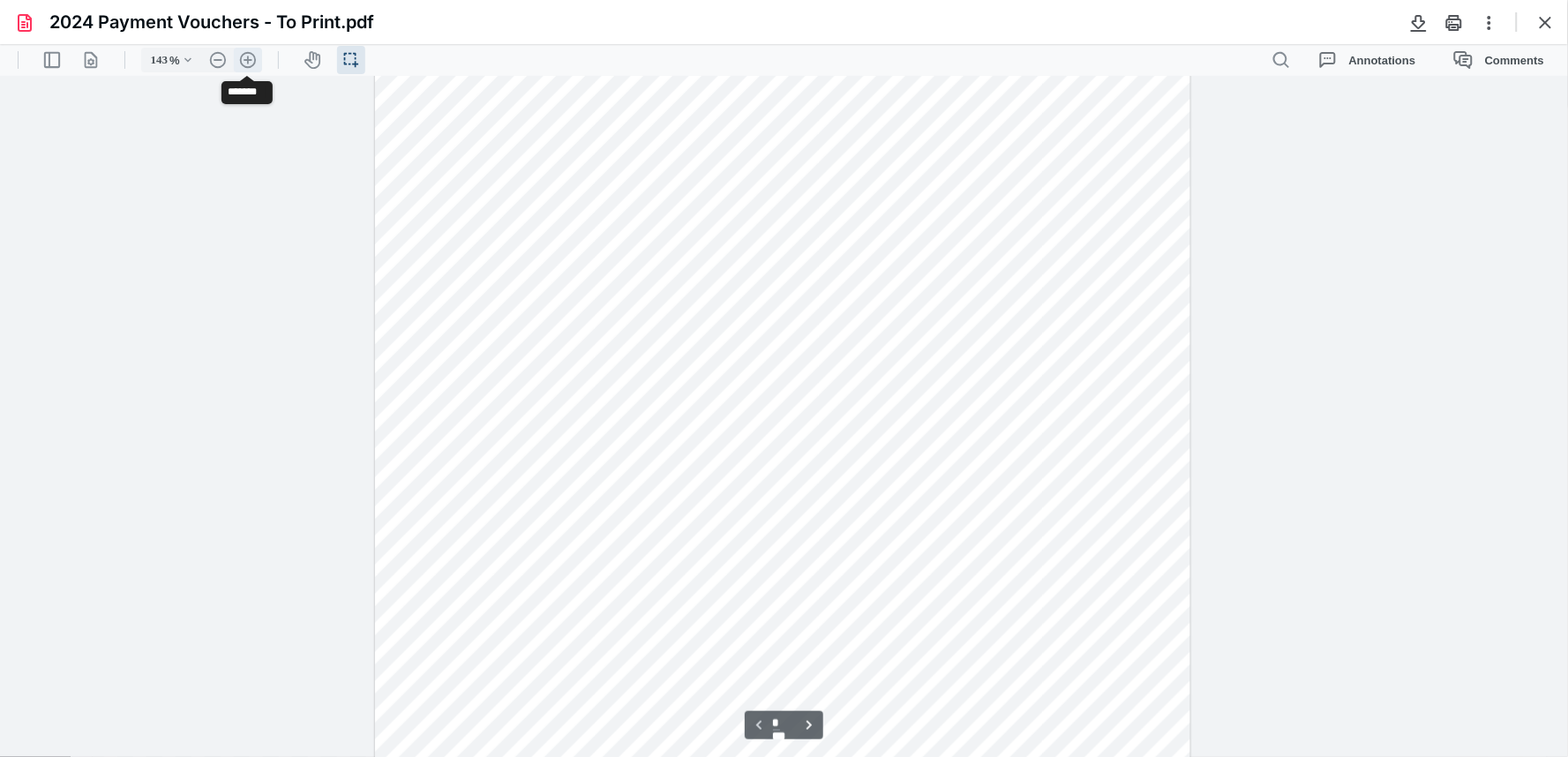 click on ".cls-1{fill:#abb0c4;} icon - header - zoom - in - line" at bounding box center [248, 59] 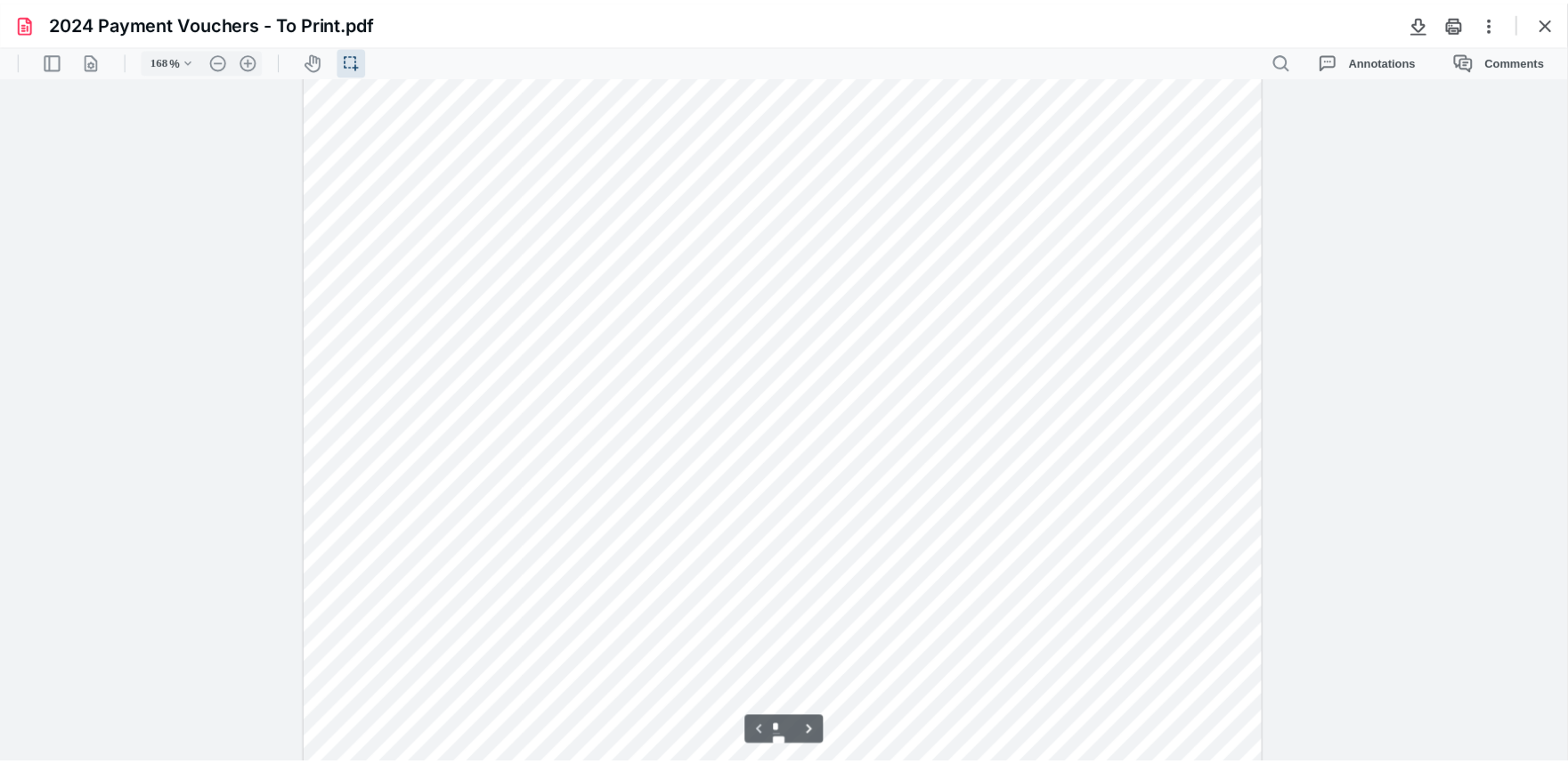 scroll, scrollTop: 264, scrollLeft: 0, axis: vertical 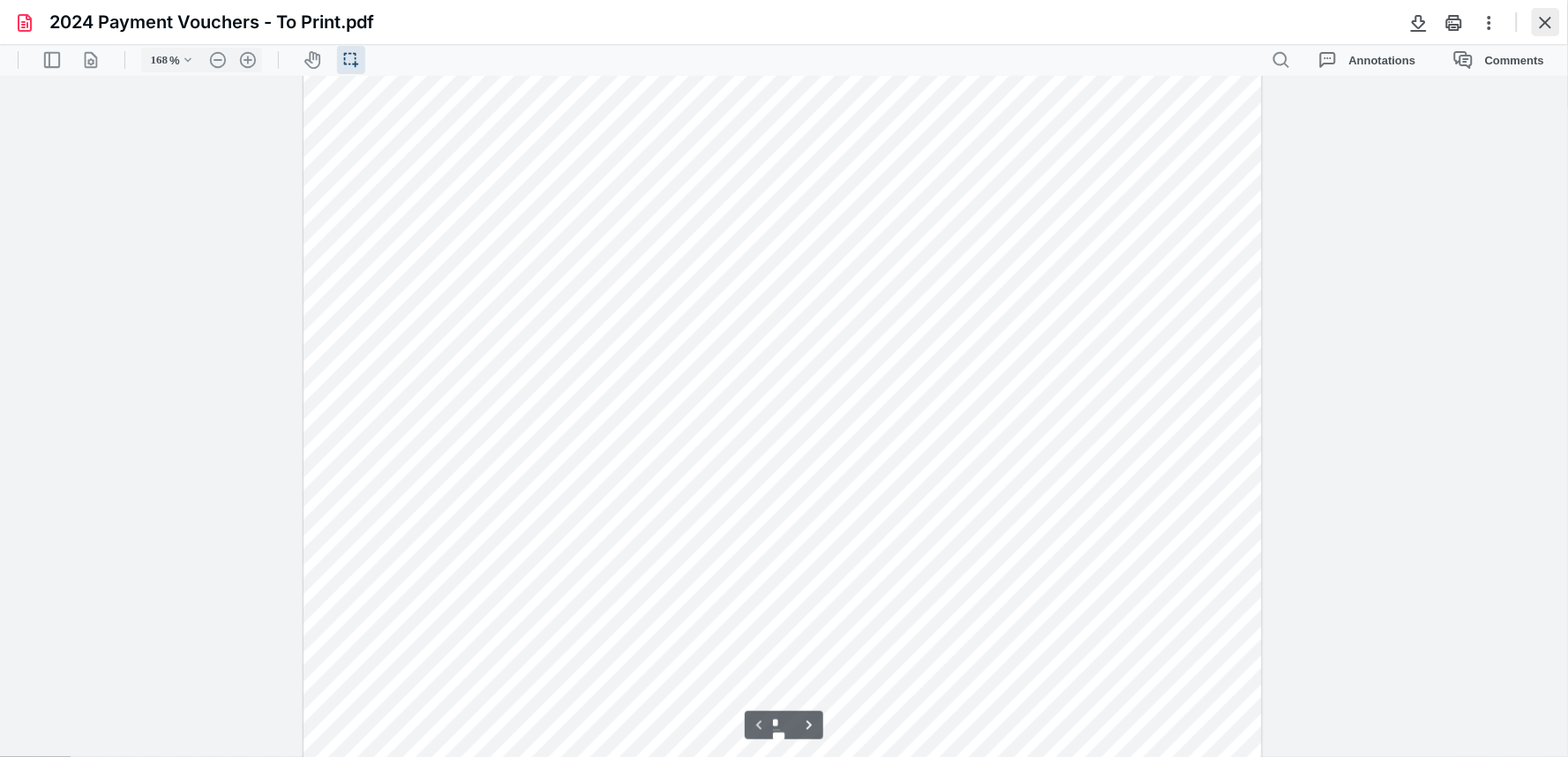 click at bounding box center [1546, 22] 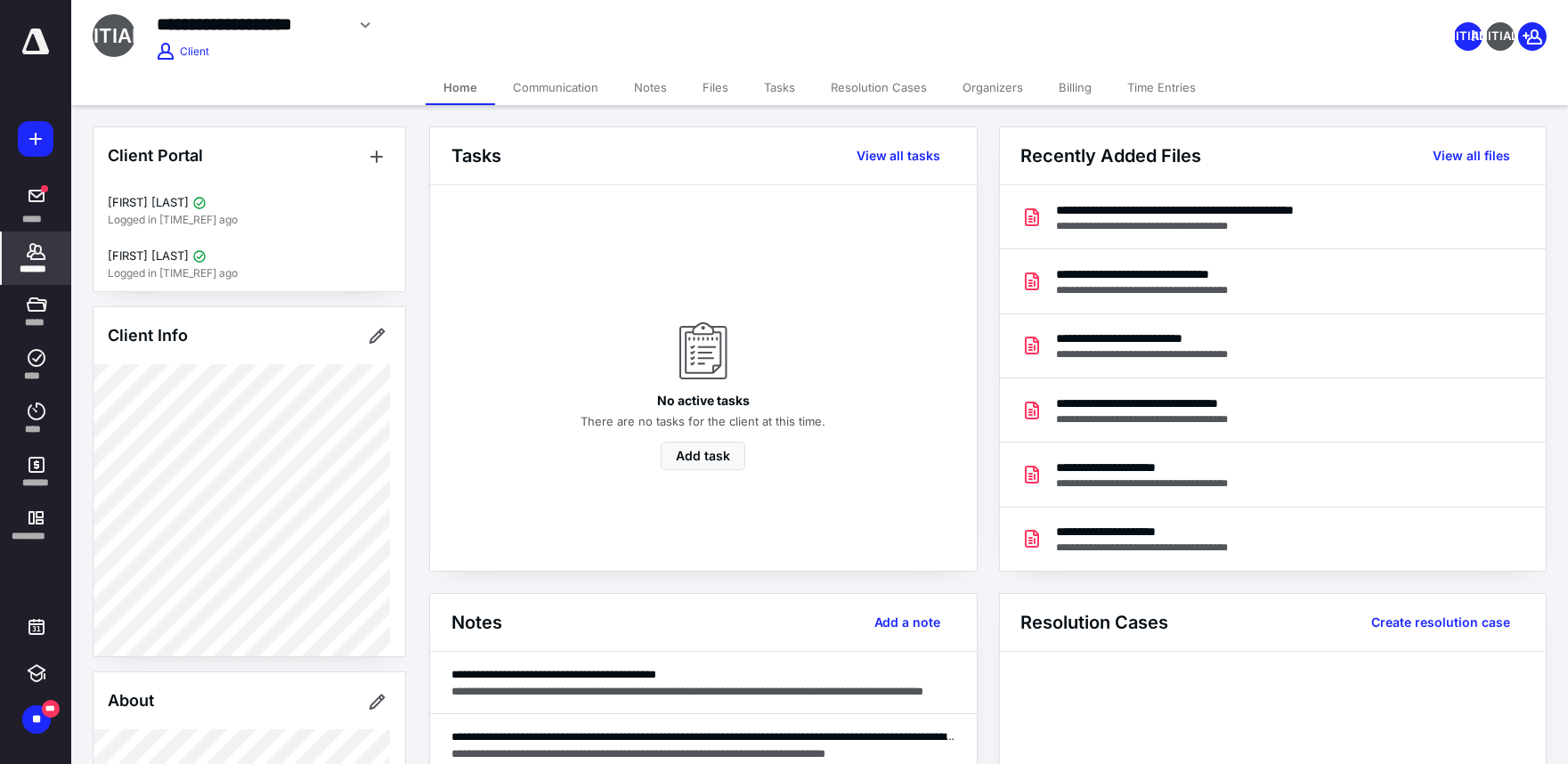 click on "*******" at bounding box center [37, 258] 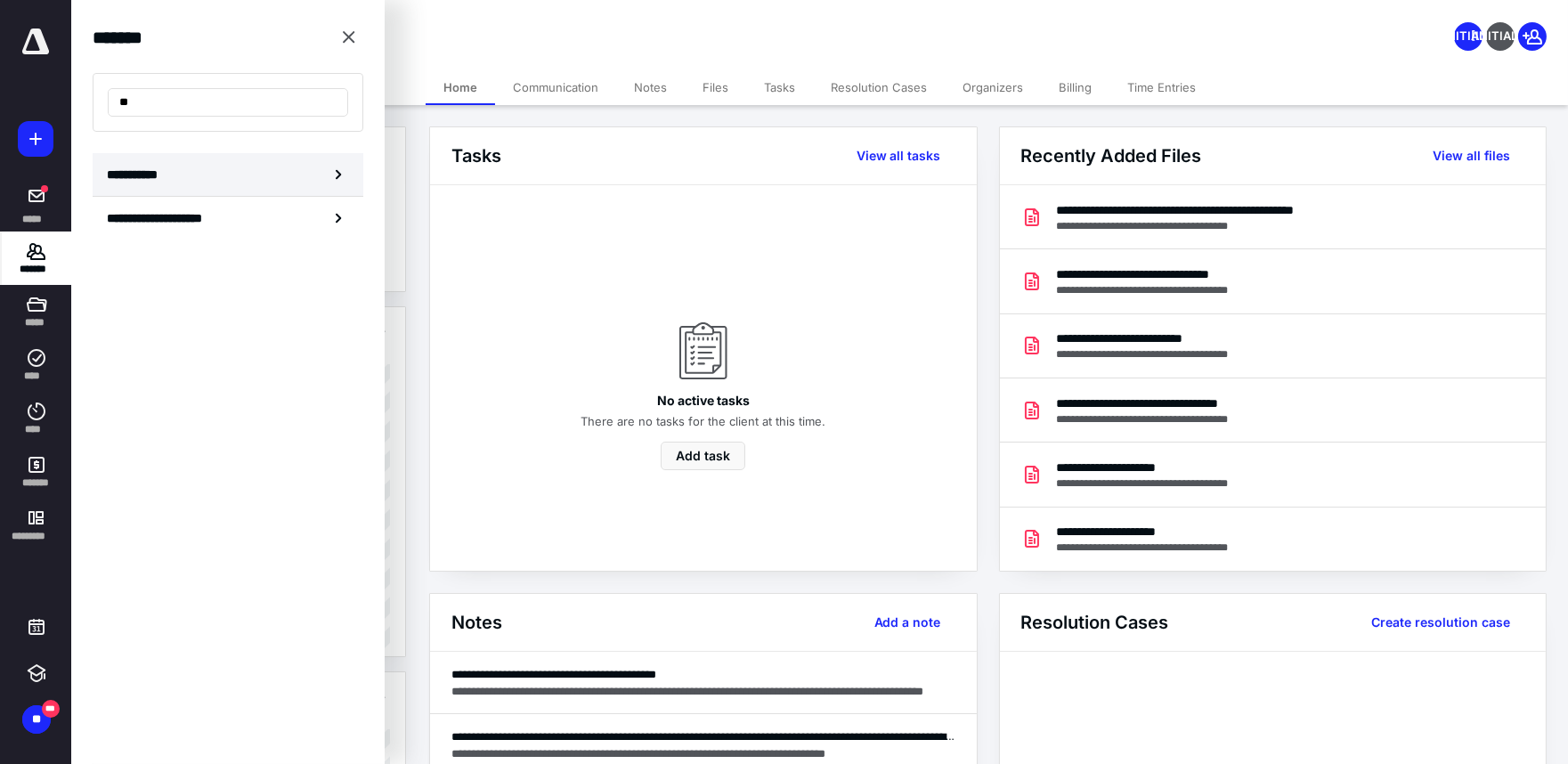 type on "*" 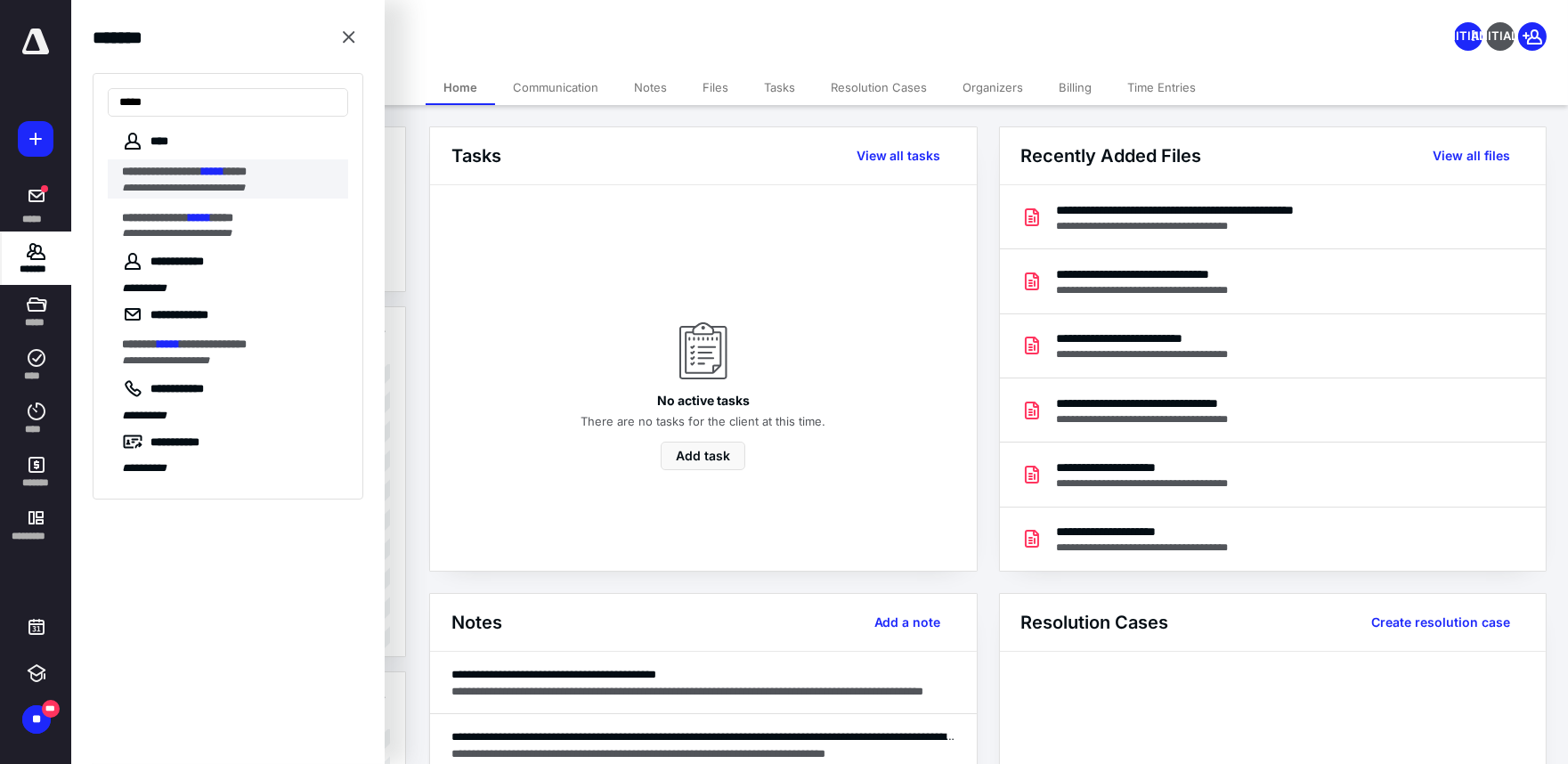 type on "*****" 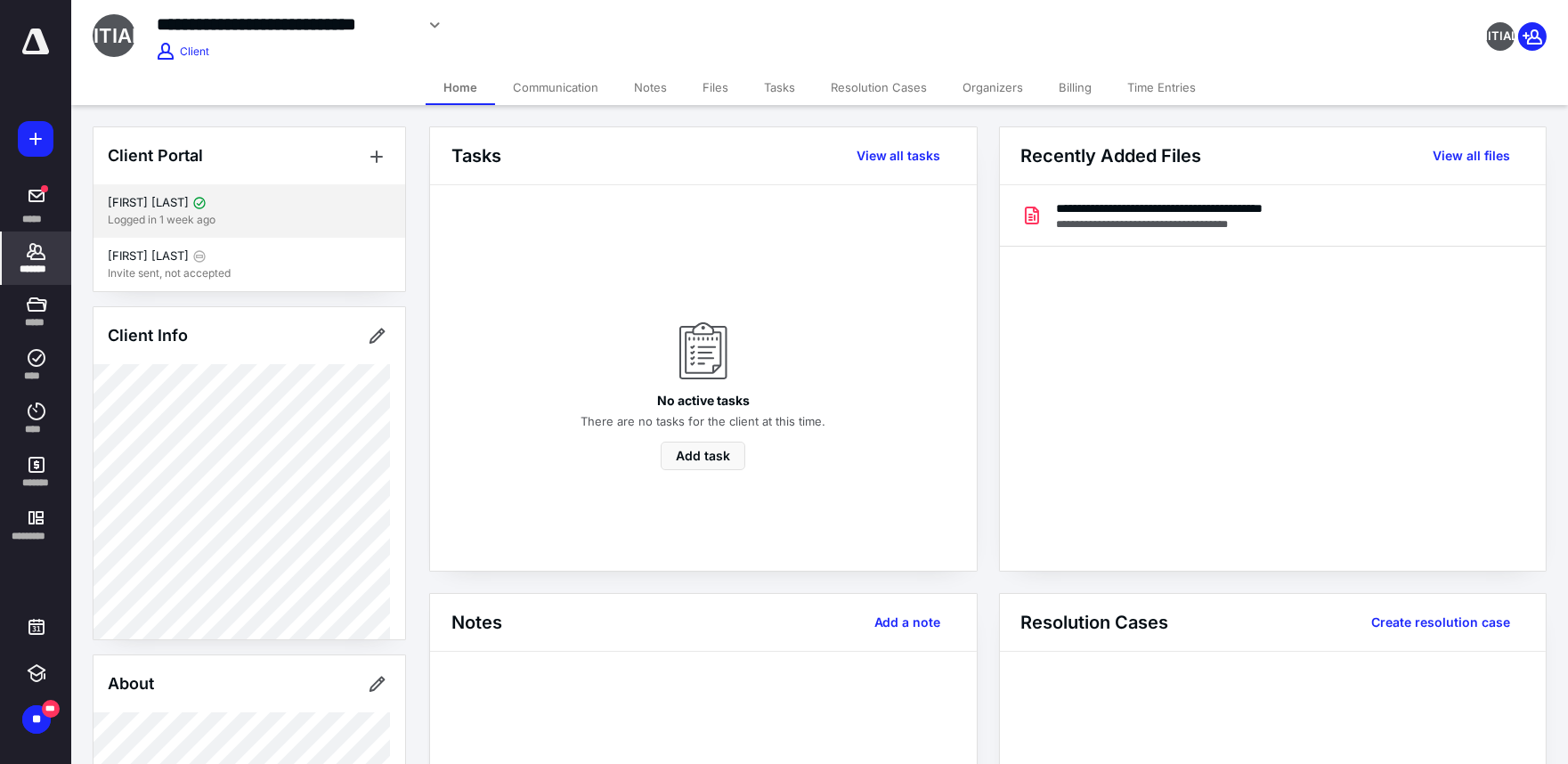 click on "Logged in 1 week ago" at bounding box center [249, 220] 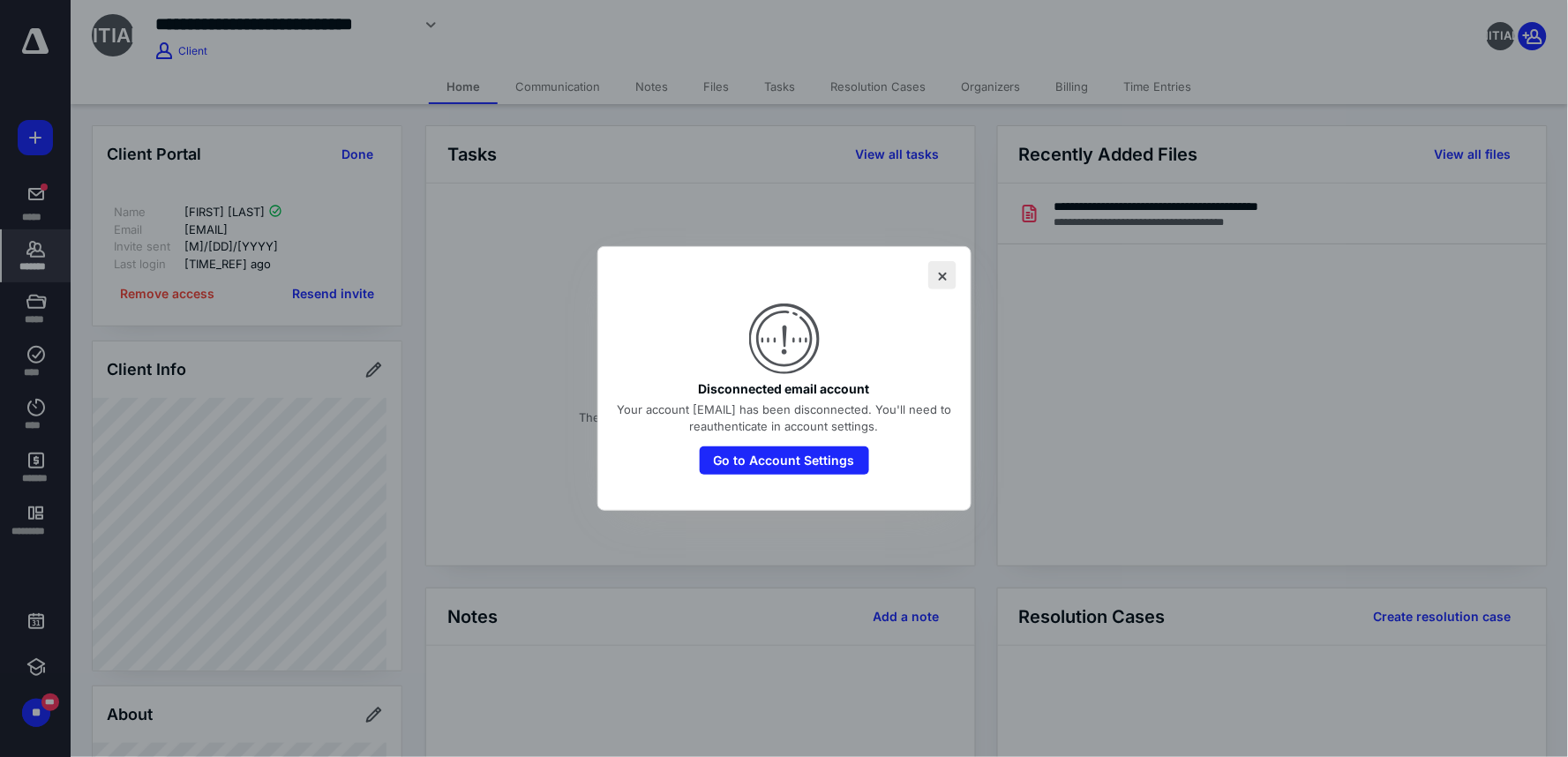 click at bounding box center (942, 275) 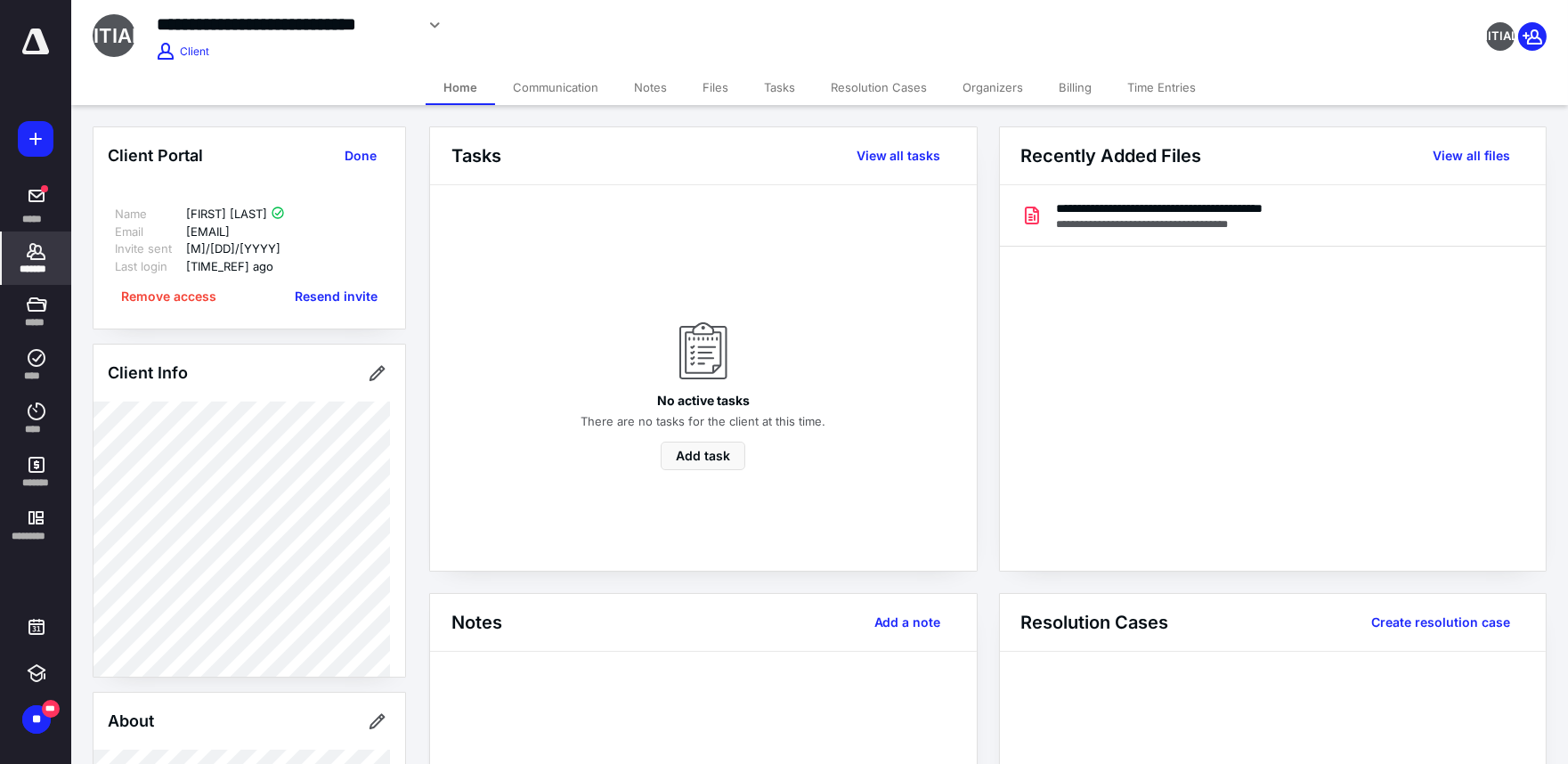 click on "Home" at bounding box center [460, 87] 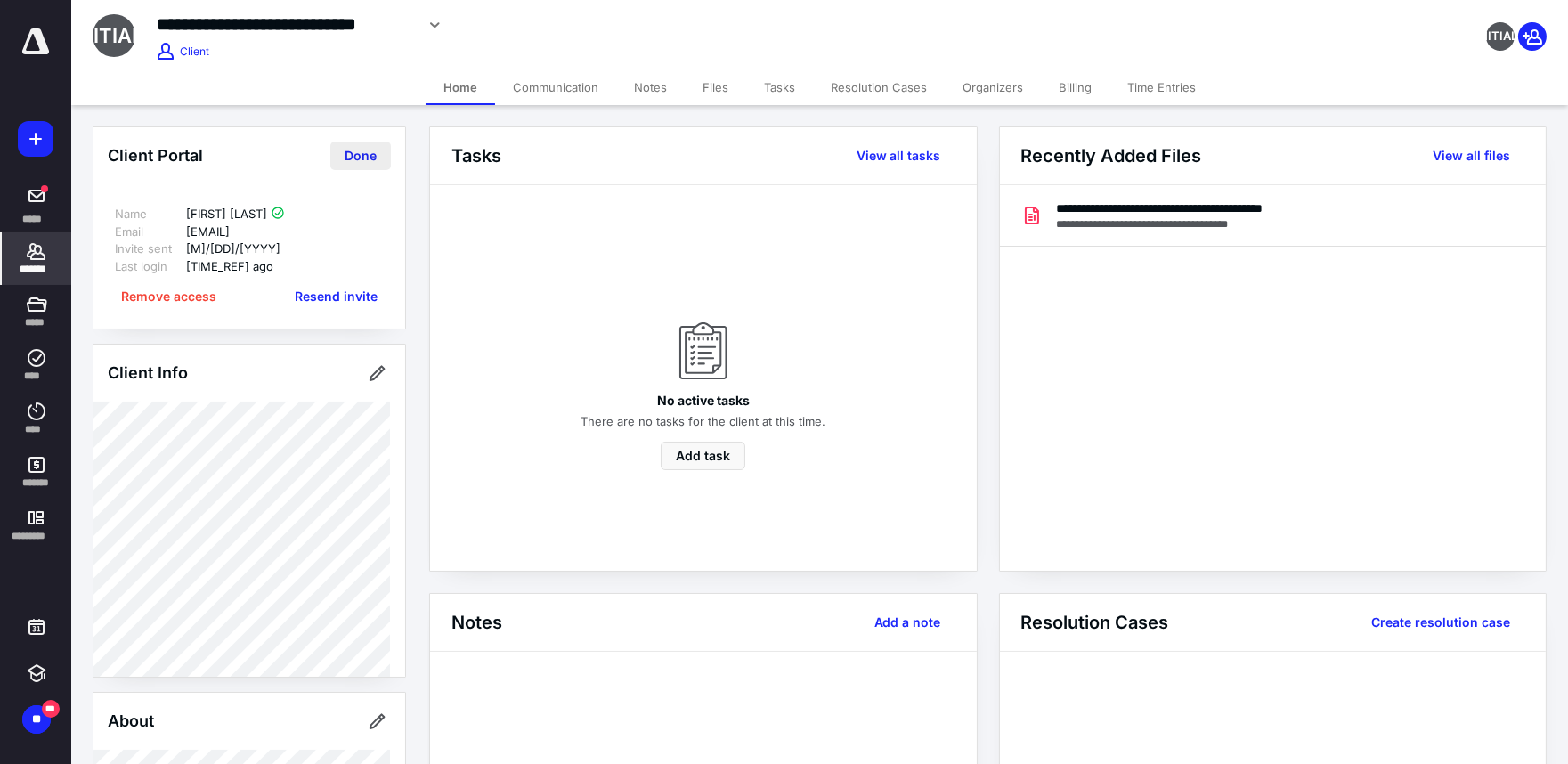 click on "Done" at bounding box center (361, 156) 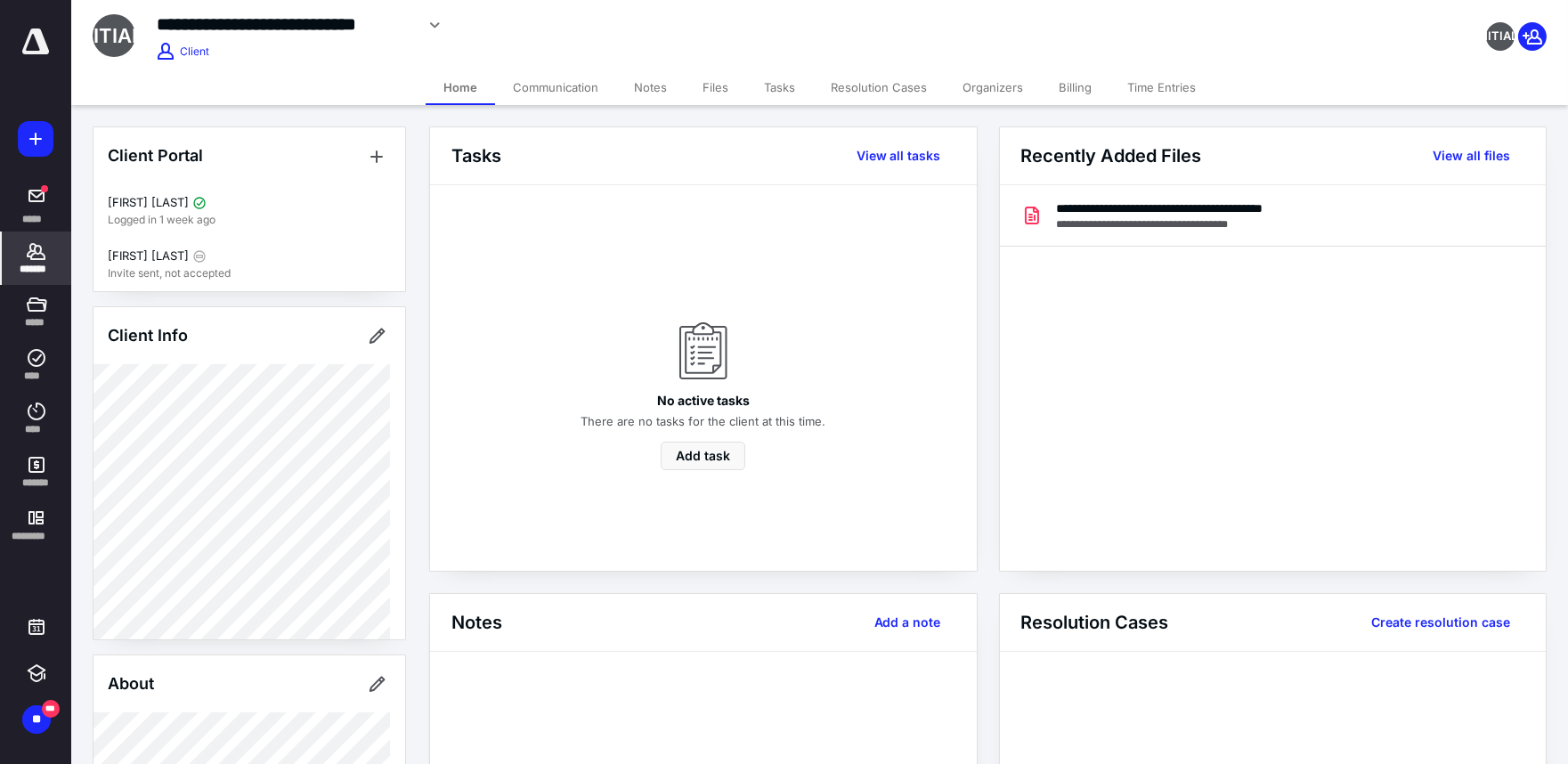 click 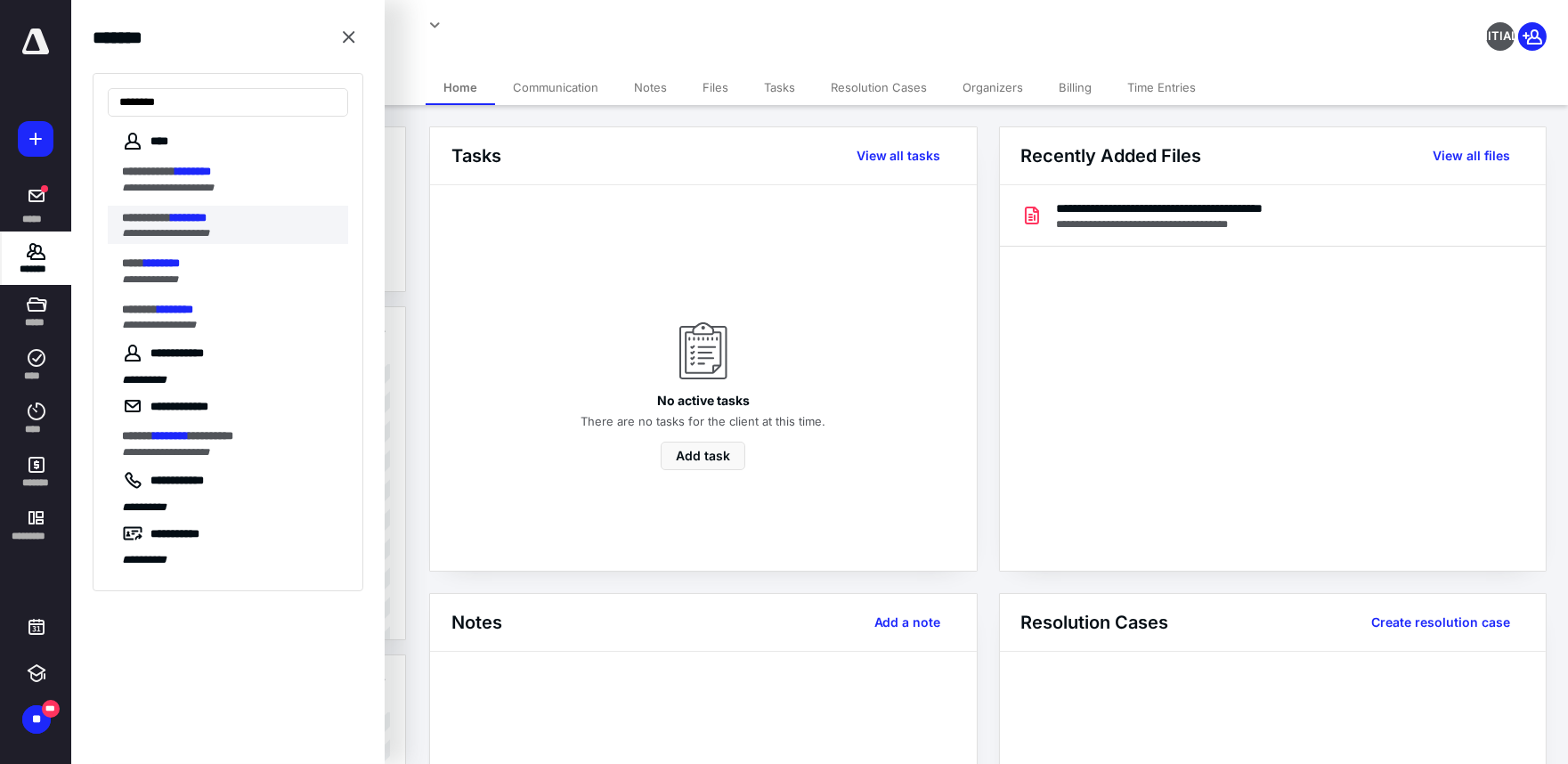 type on "********" 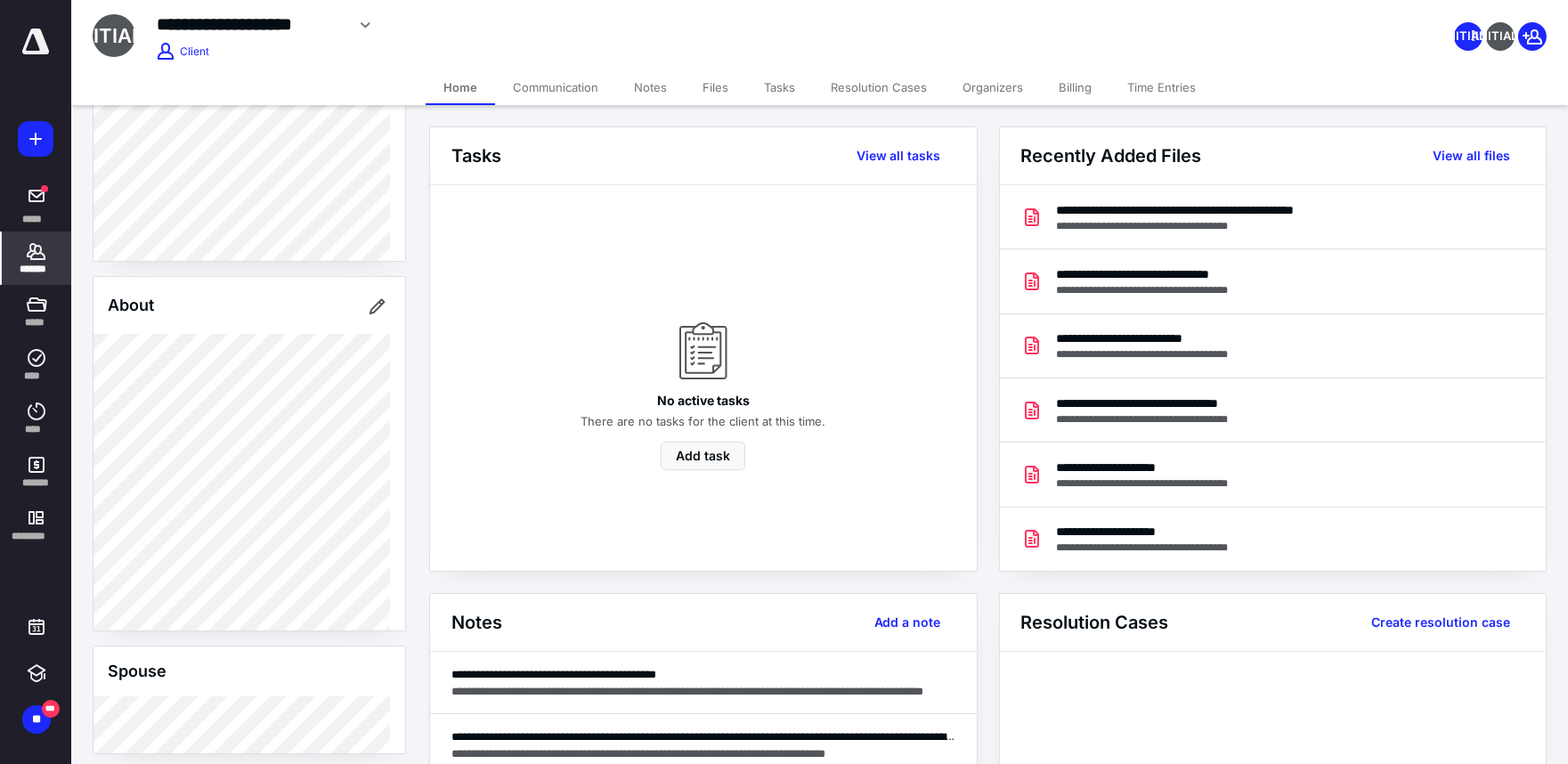 scroll, scrollTop: 494, scrollLeft: 0, axis: vertical 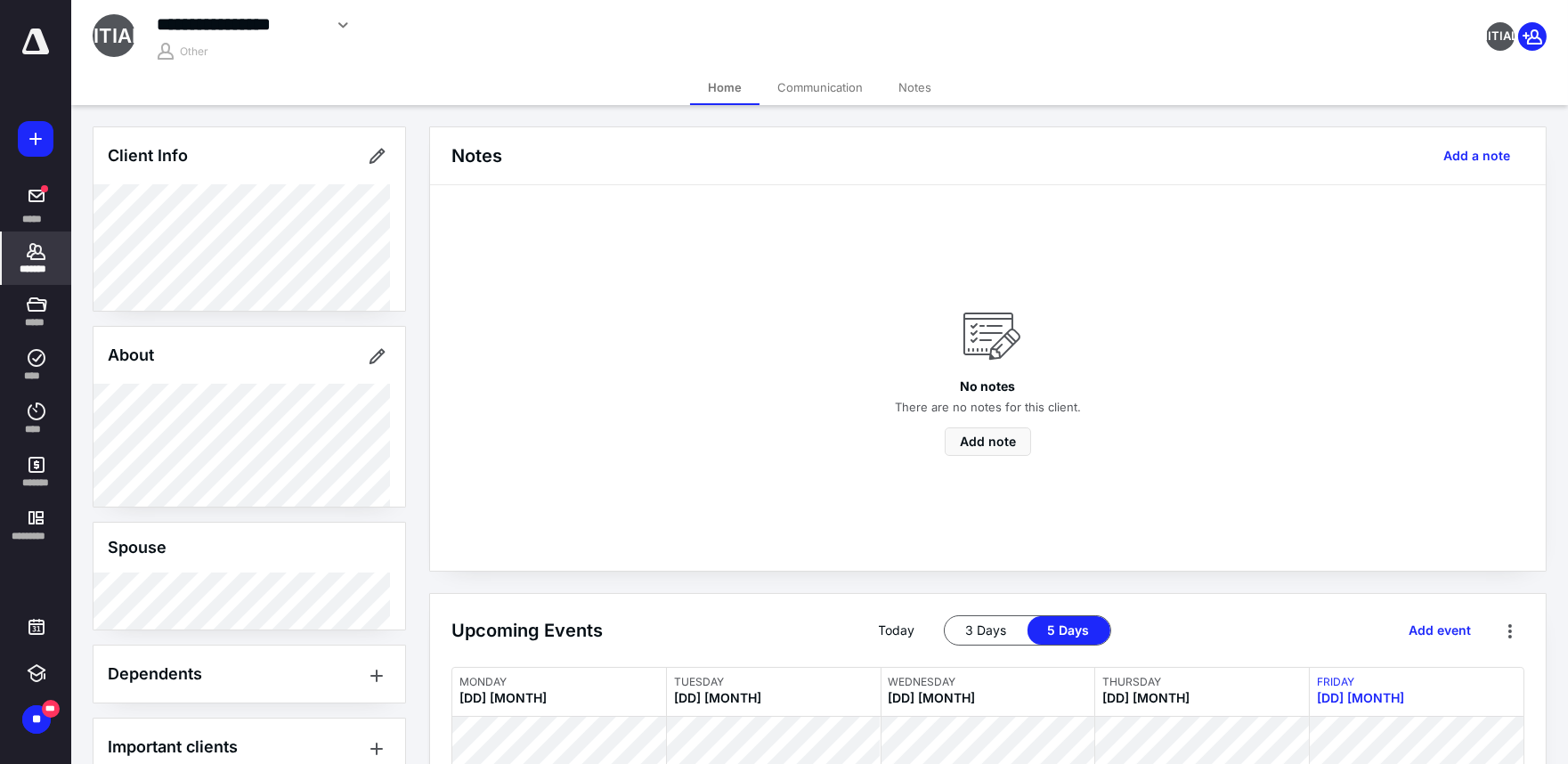 click on "[INITIALS] [LAST] Edit Other" at bounding box center [574, 31] 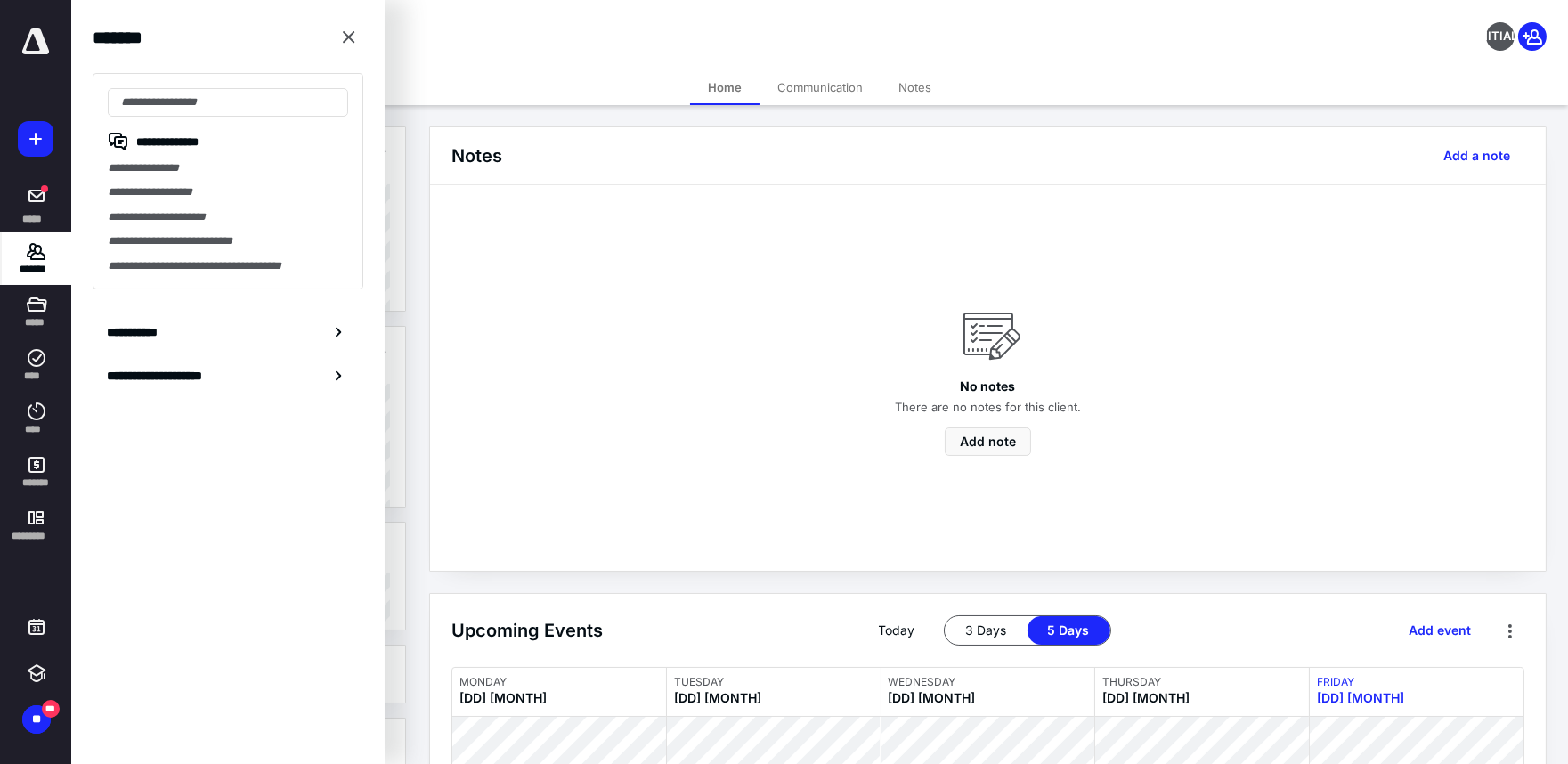 click on "**********" at bounding box center (228, 191) 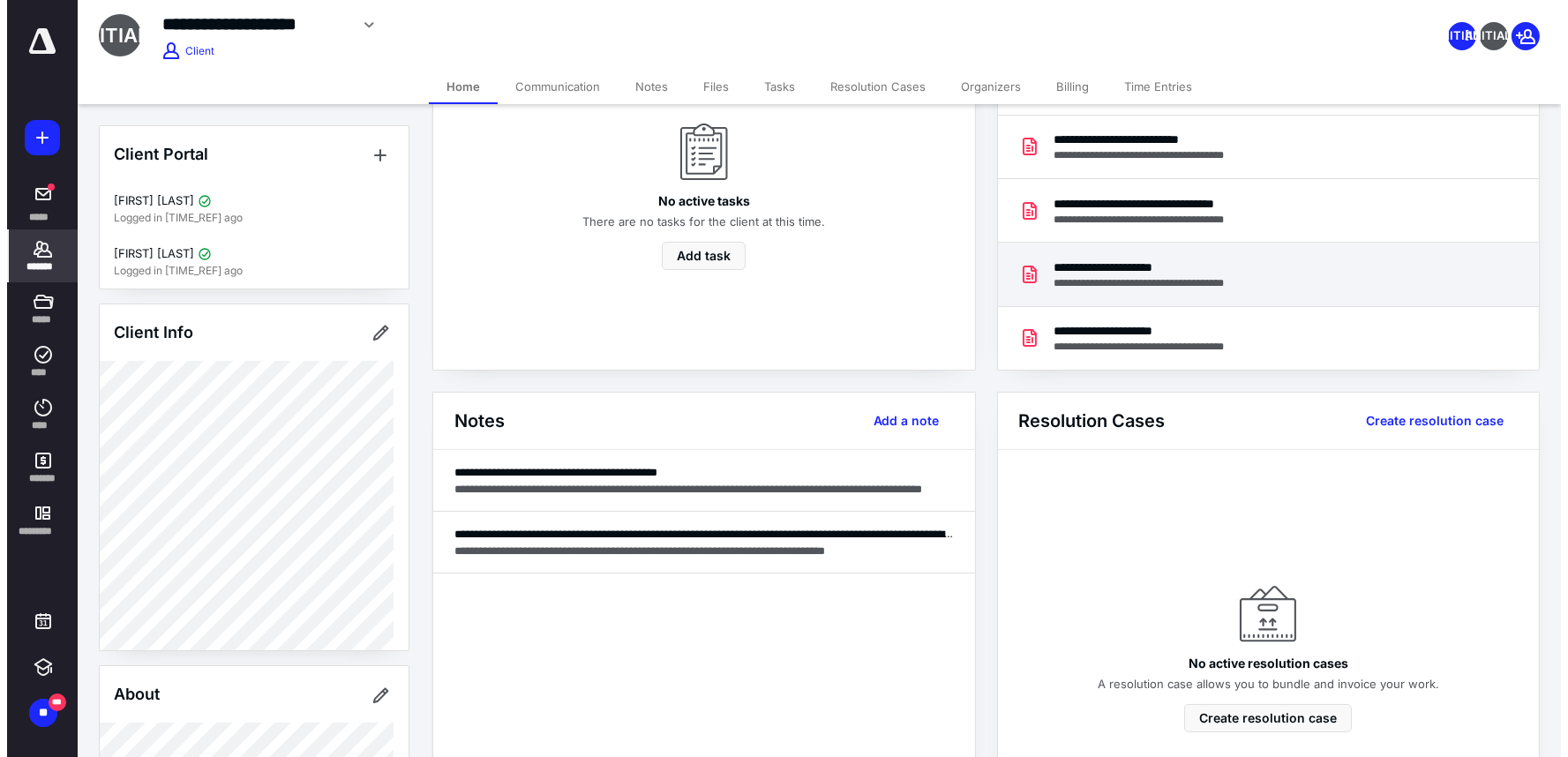 scroll, scrollTop: 0, scrollLeft: 0, axis: both 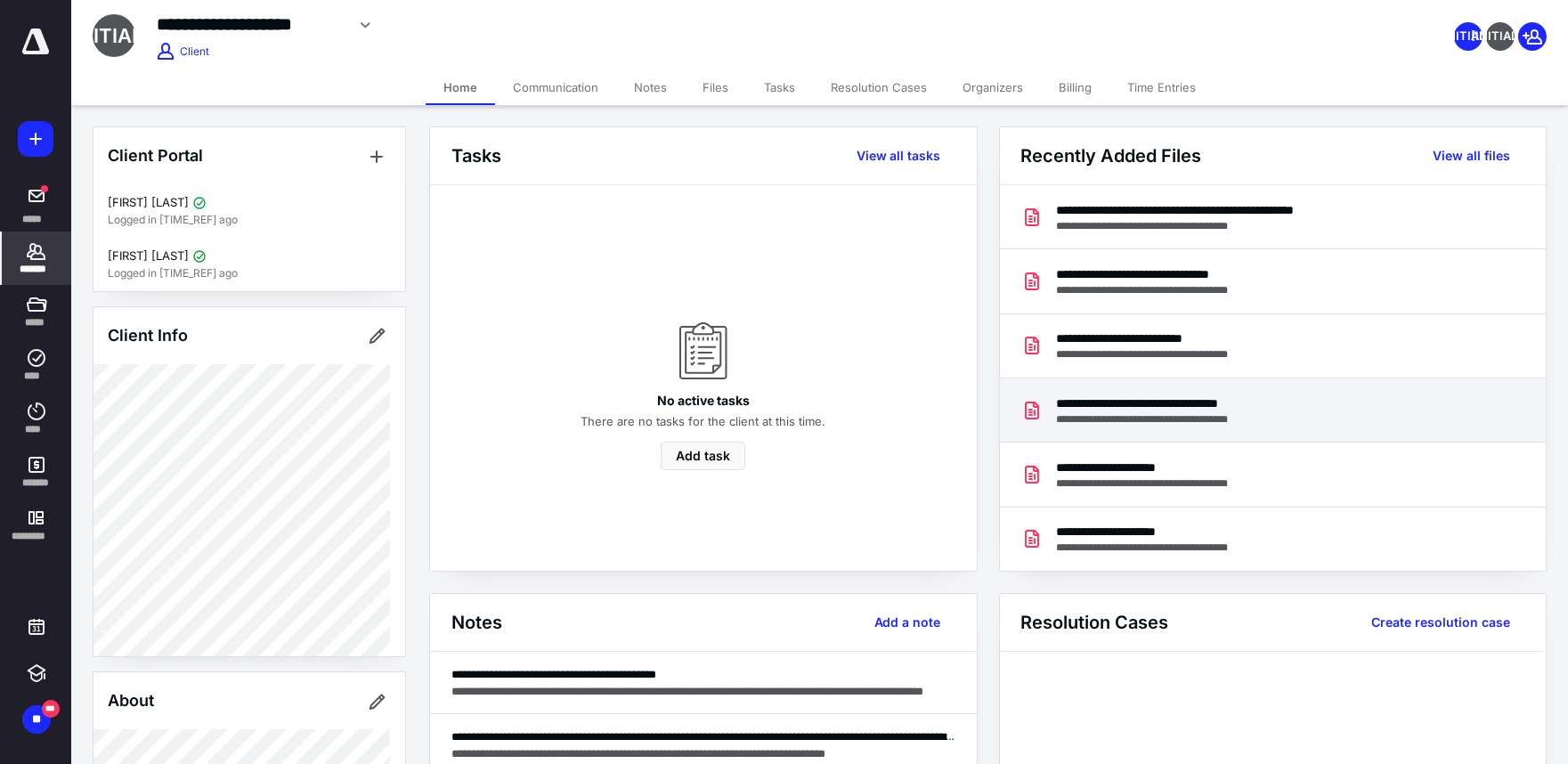click on "**********" at bounding box center (1170, 419) 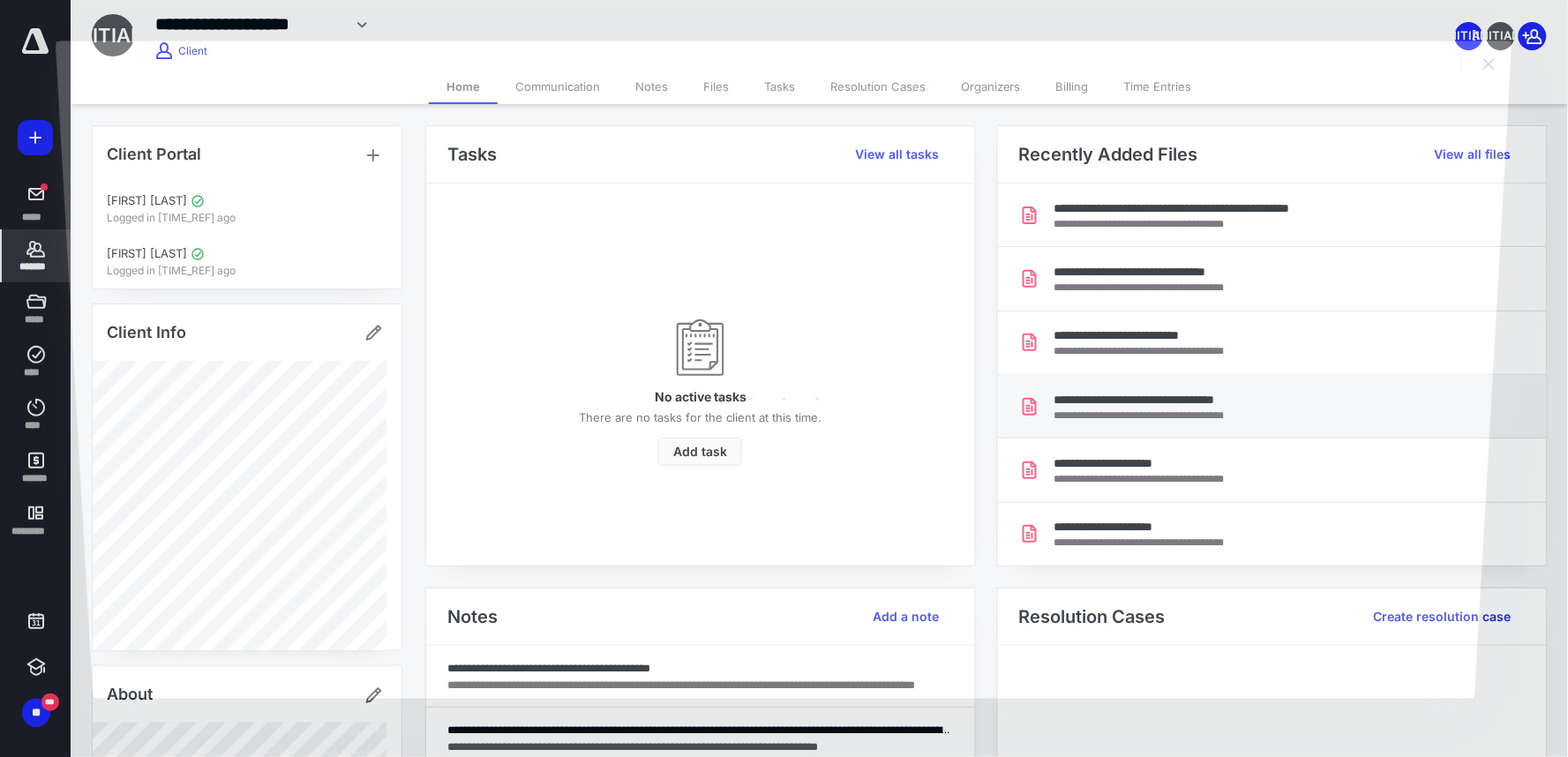 click at bounding box center (784, 392) 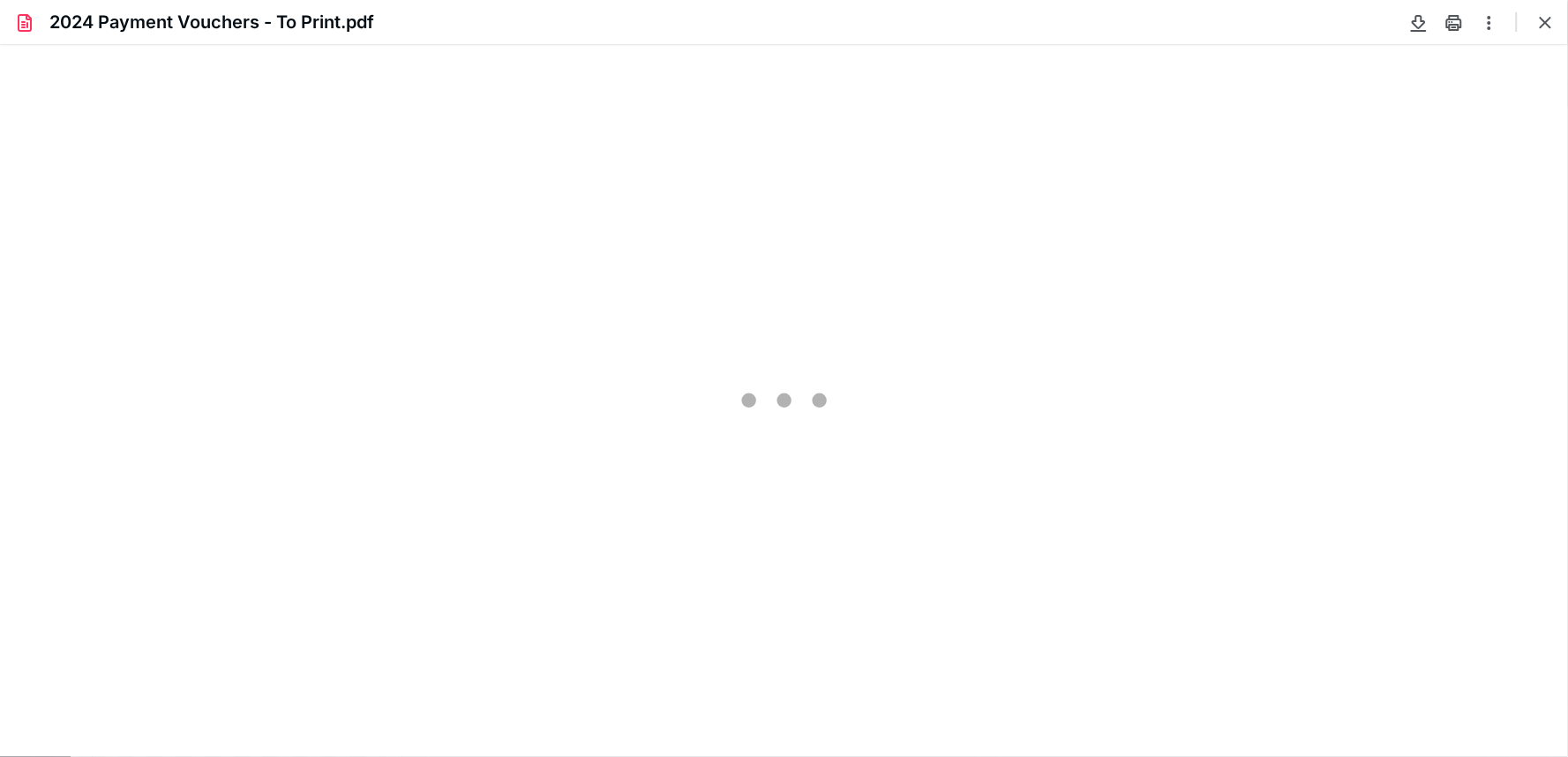 scroll, scrollTop: 0, scrollLeft: 0, axis: both 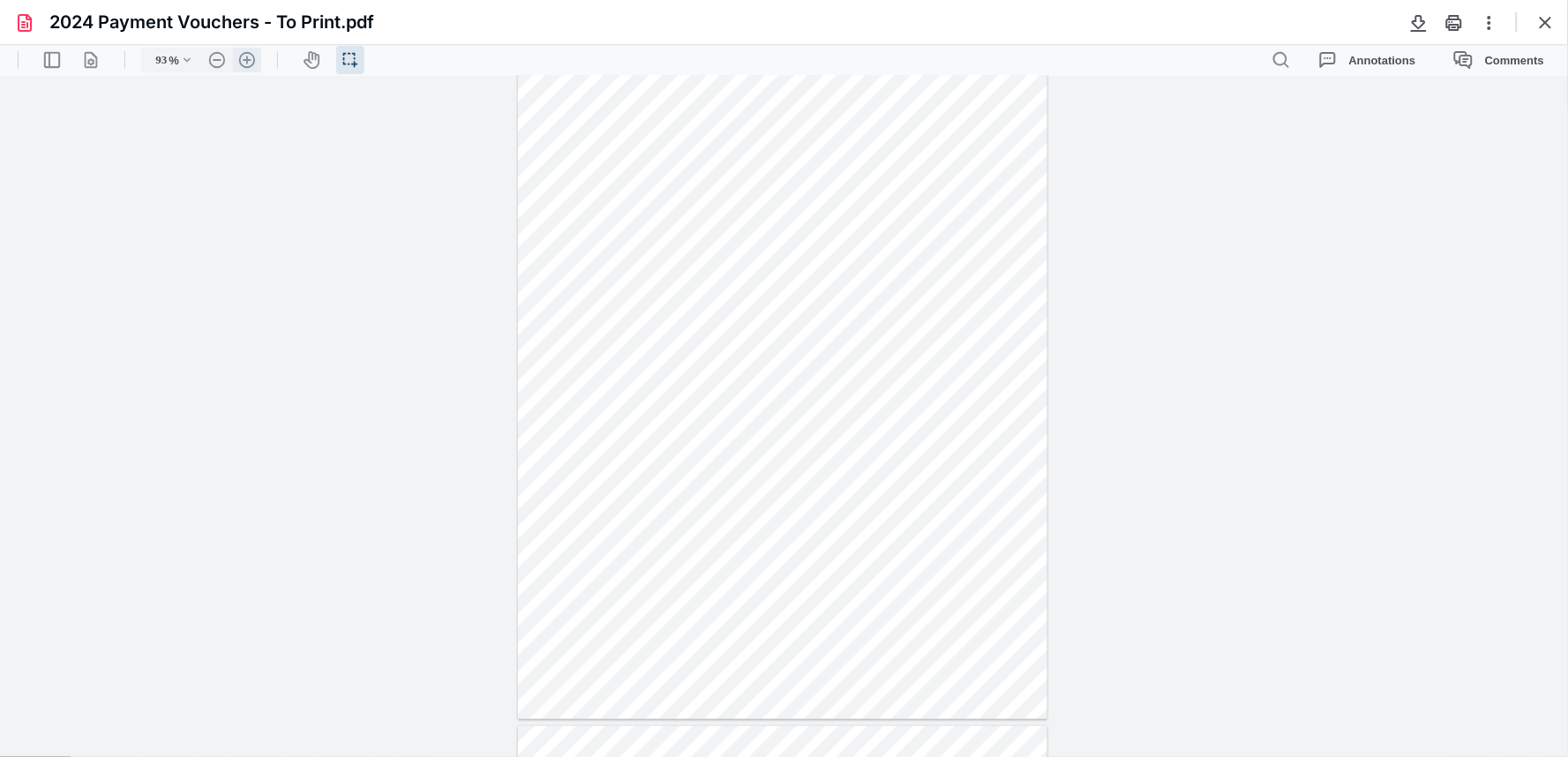 click on ".cls-1{fill:#abb0c4;} icon - header - zoom - in - line" at bounding box center (247, 59) 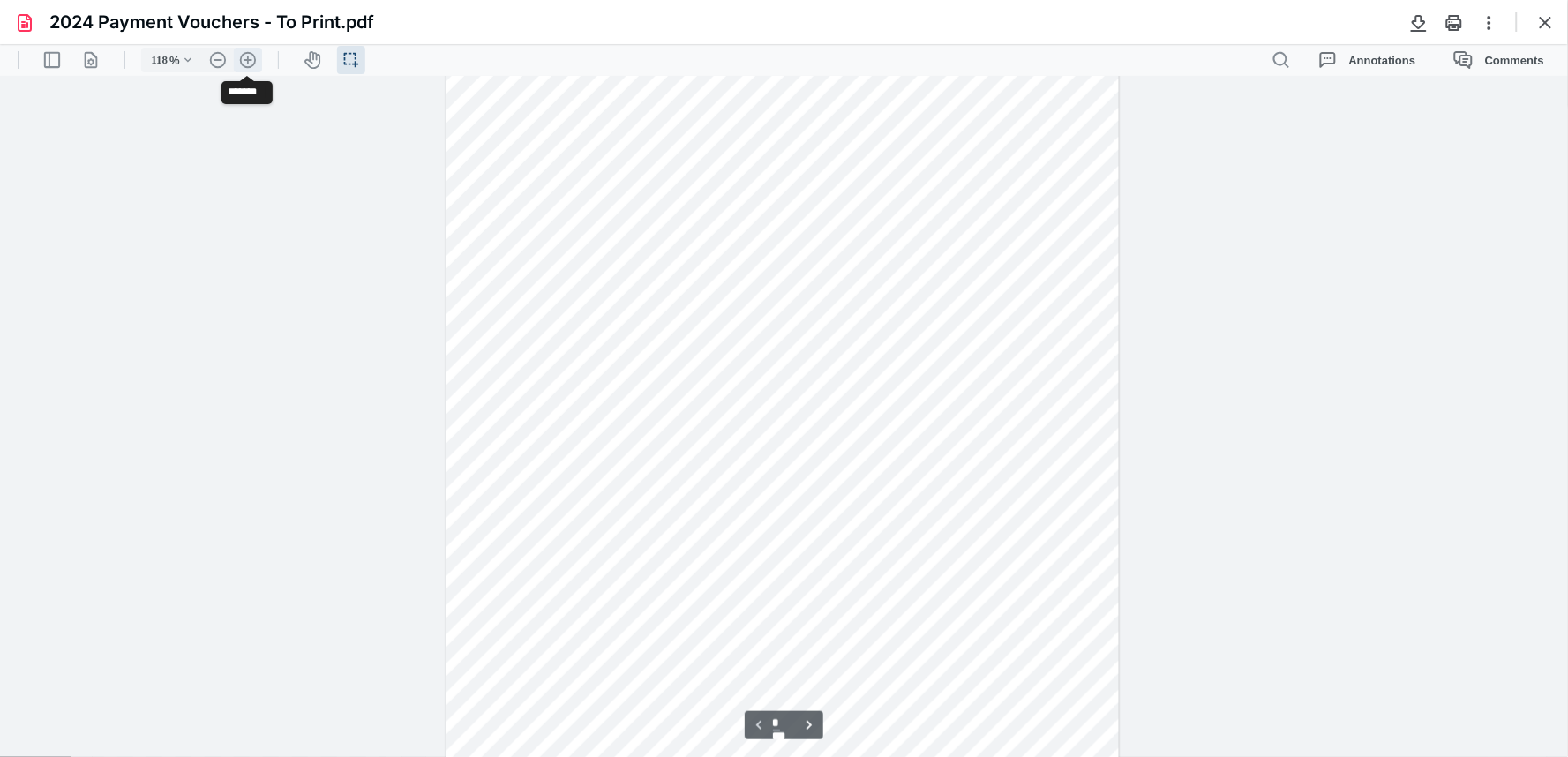 click on ".cls-1{fill:#abb0c4;} icon - header - zoom - in - line" at bounding box center [248, 59] 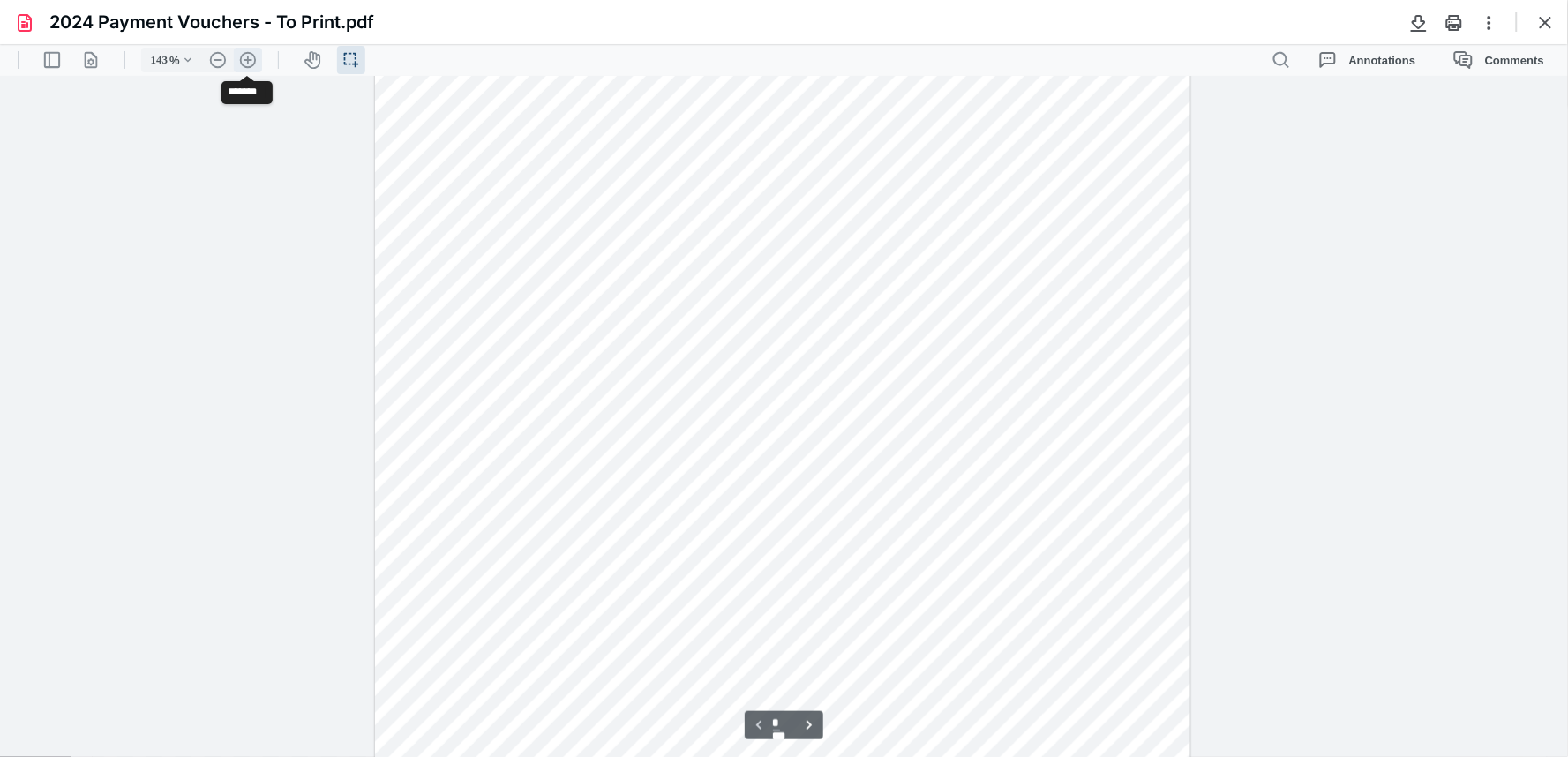 click on ".cls-1{fill:#abb0c4;} icon - header - zoom - in - line" at bounding box center [248, 59] 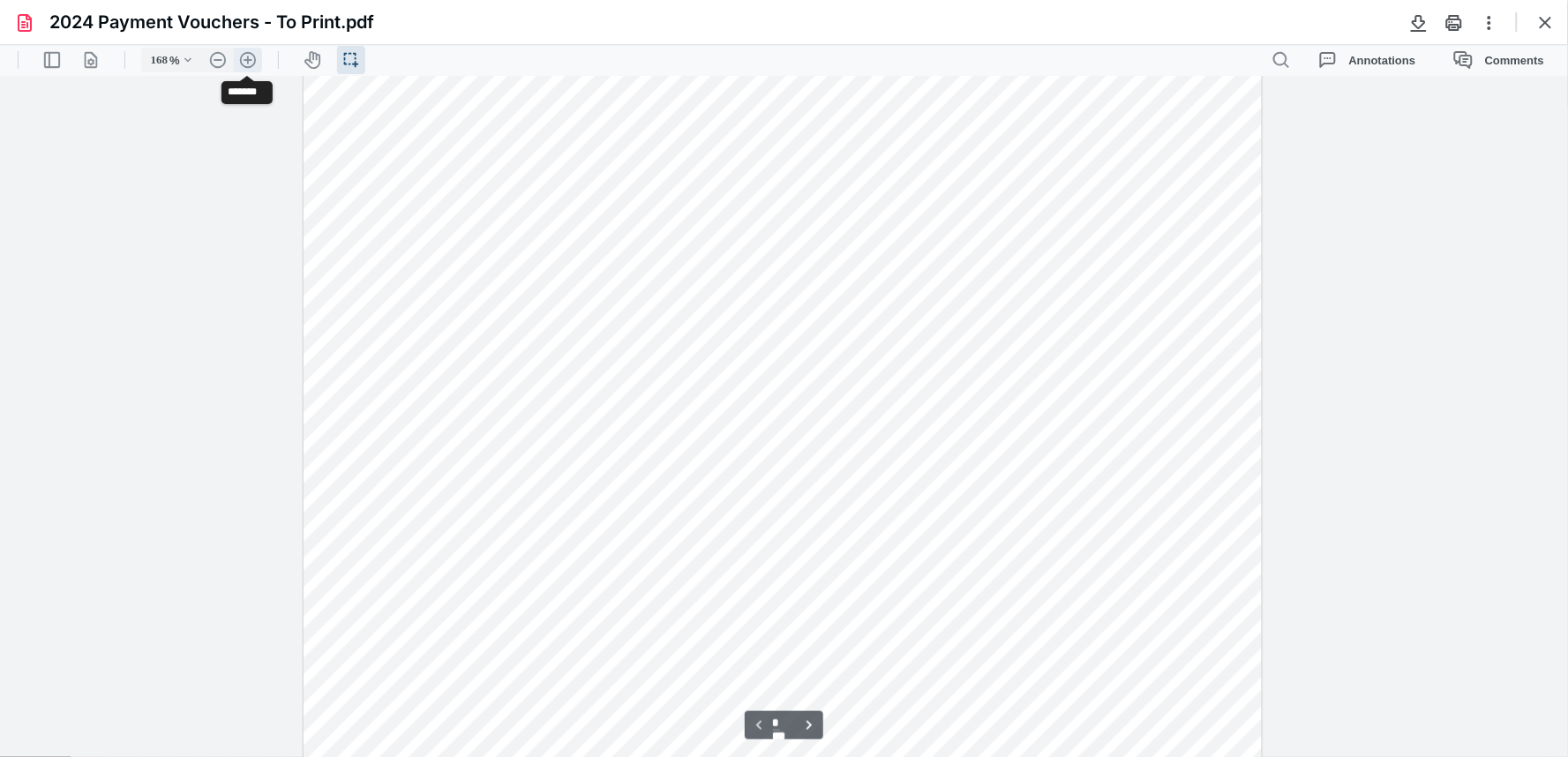 click on ".cls-1{fill:#abb0c4;} icon - header - zoom - in - line" at bounding box center [248, 59] 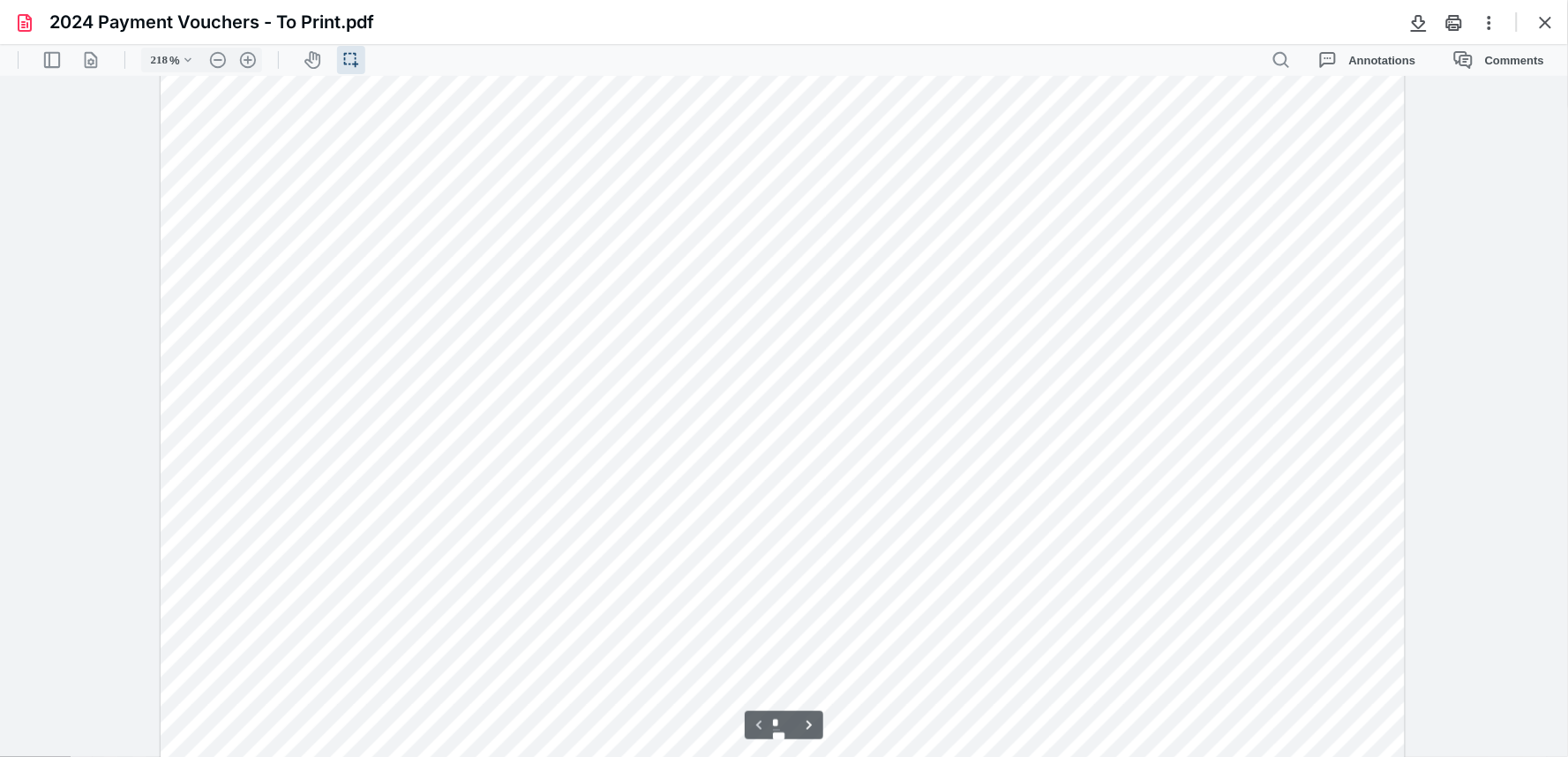 scroll, scrollTop: 814, scrollLeft: 0, axis: vertical 